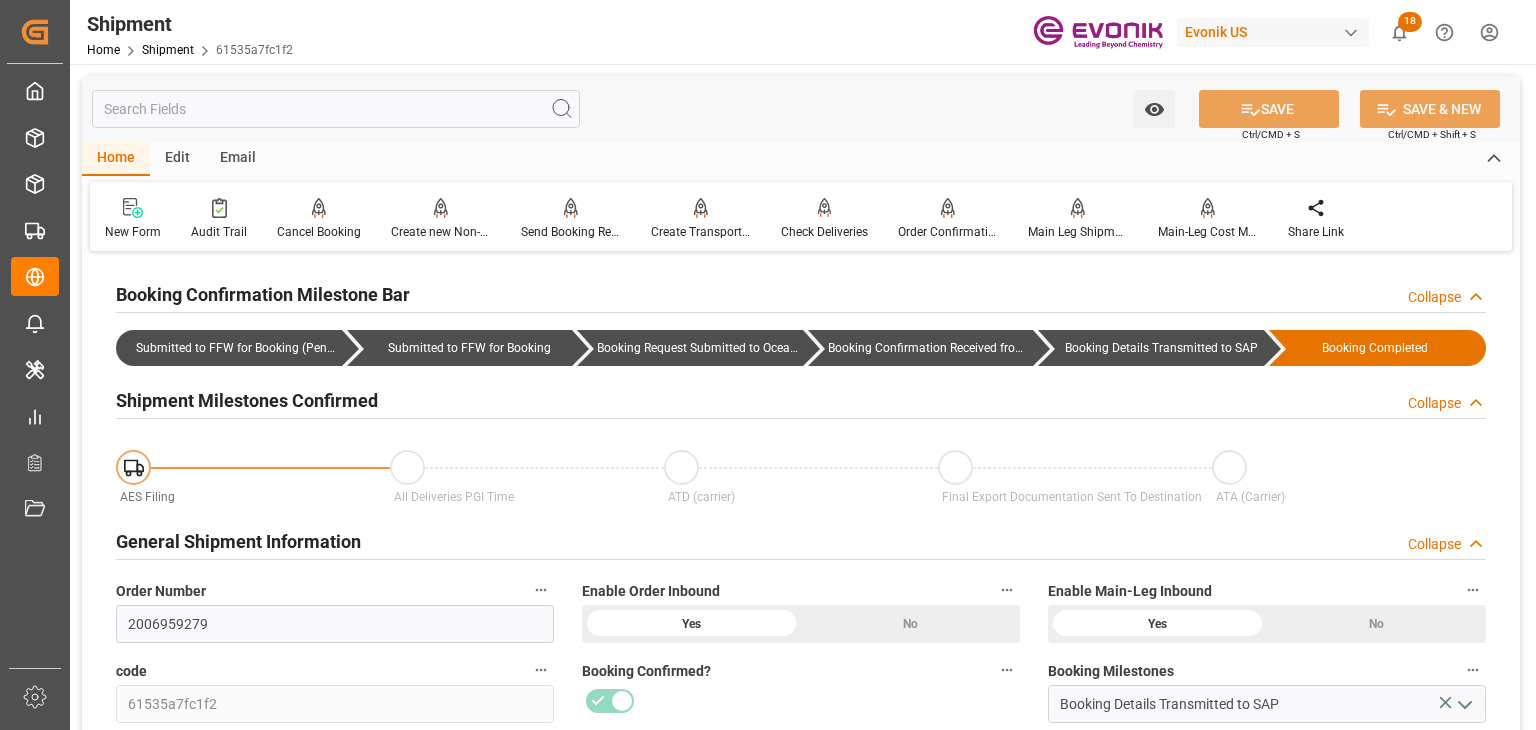 scroll, scrollTop: 0, scrollLeft: 0, axis: both 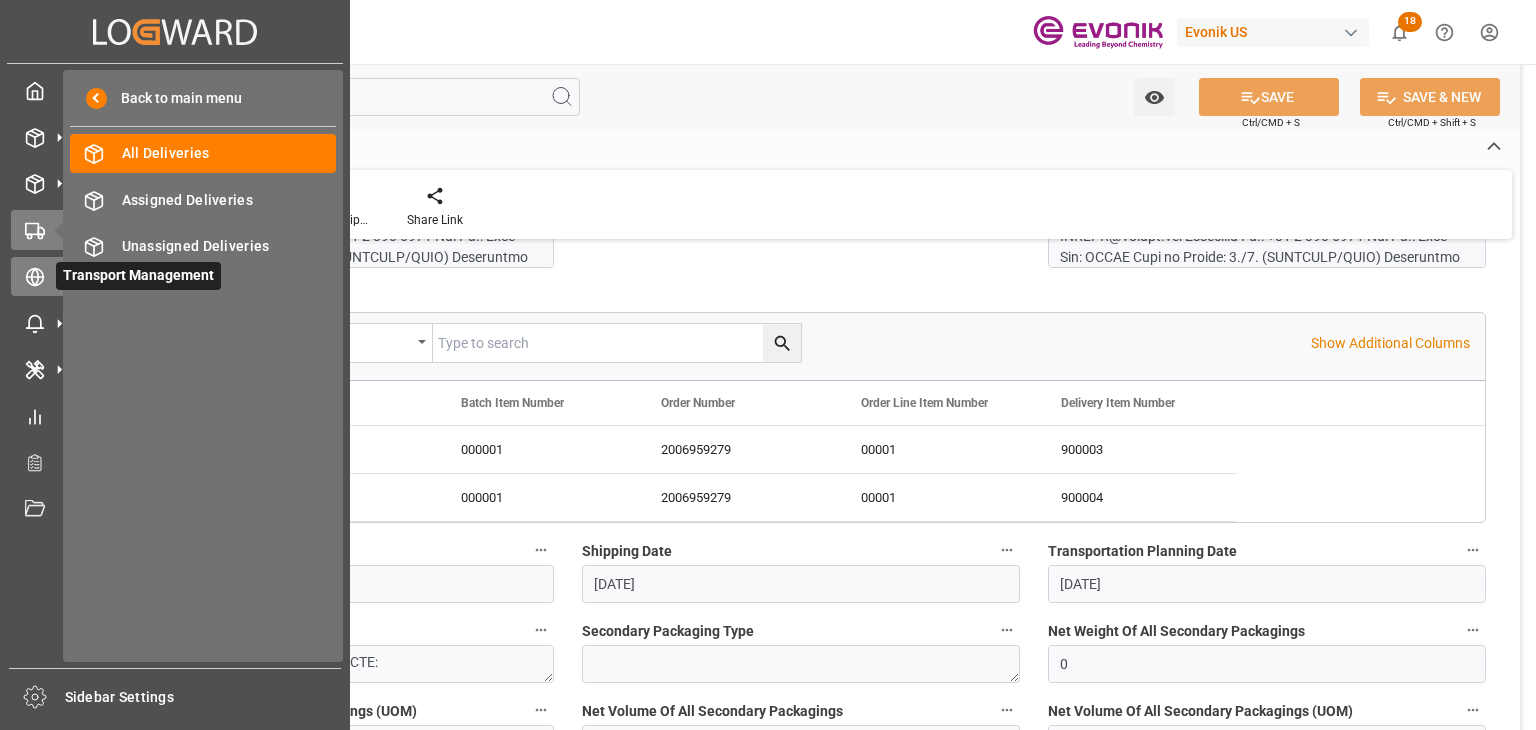 click 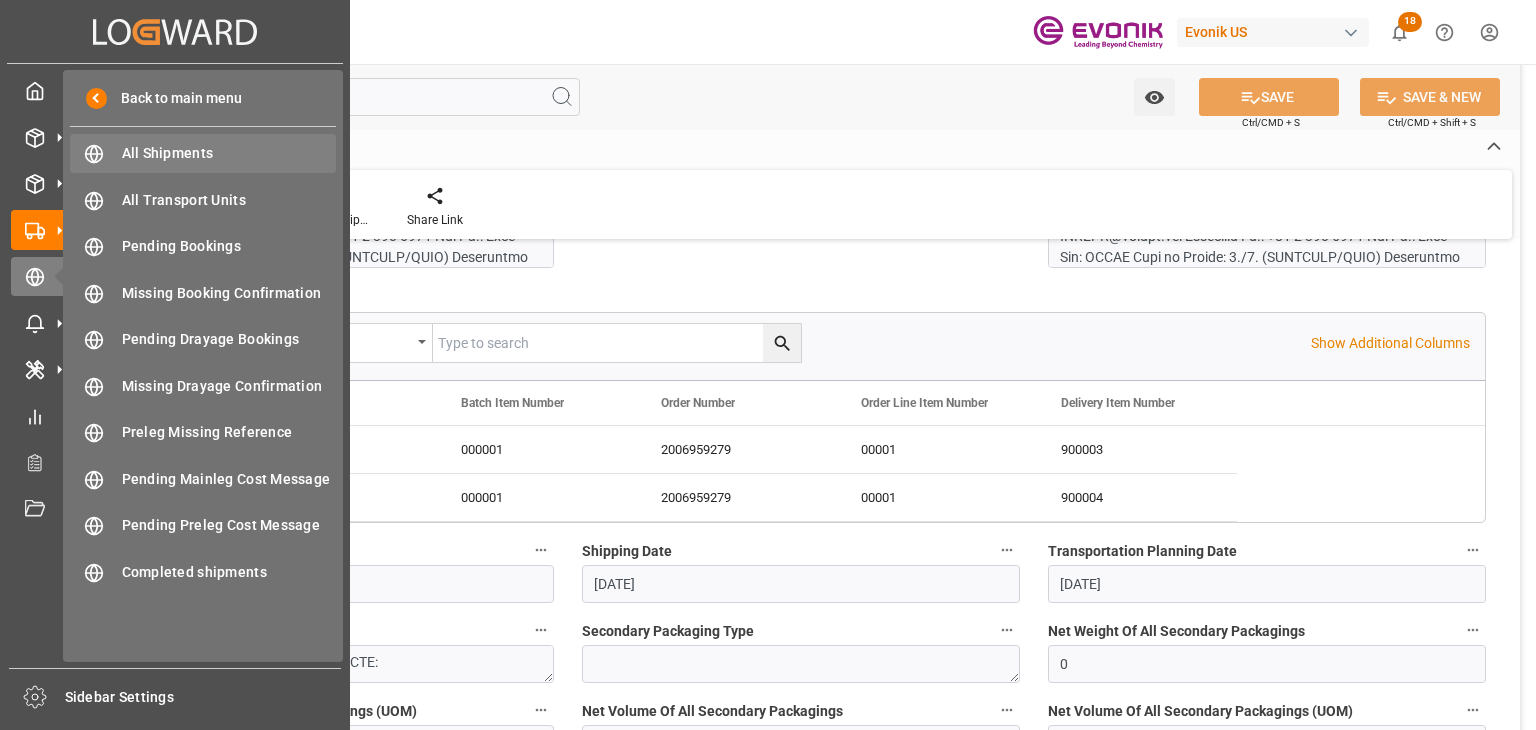 click on "All Shipments" at bounding box center (229, 153) 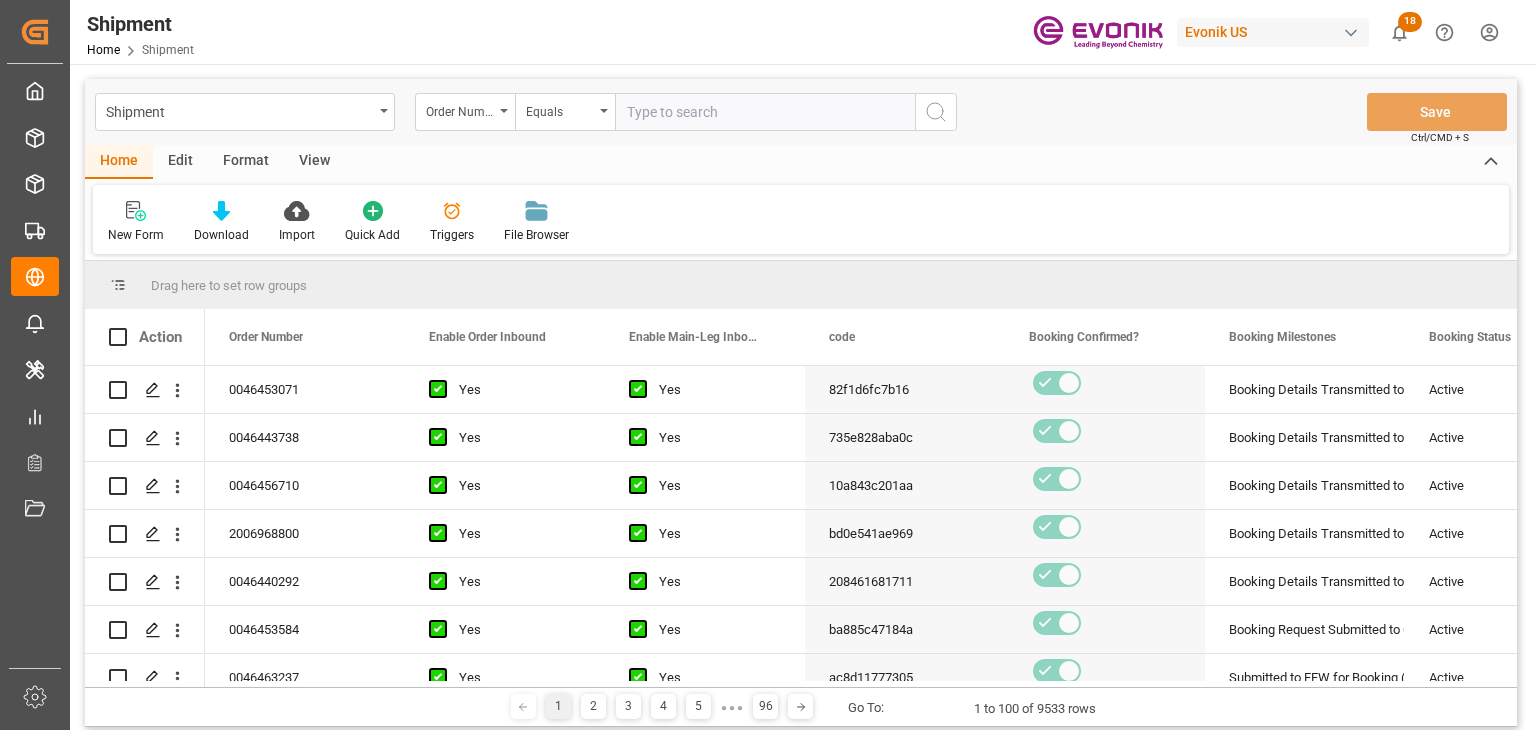 paste on "2006959279" 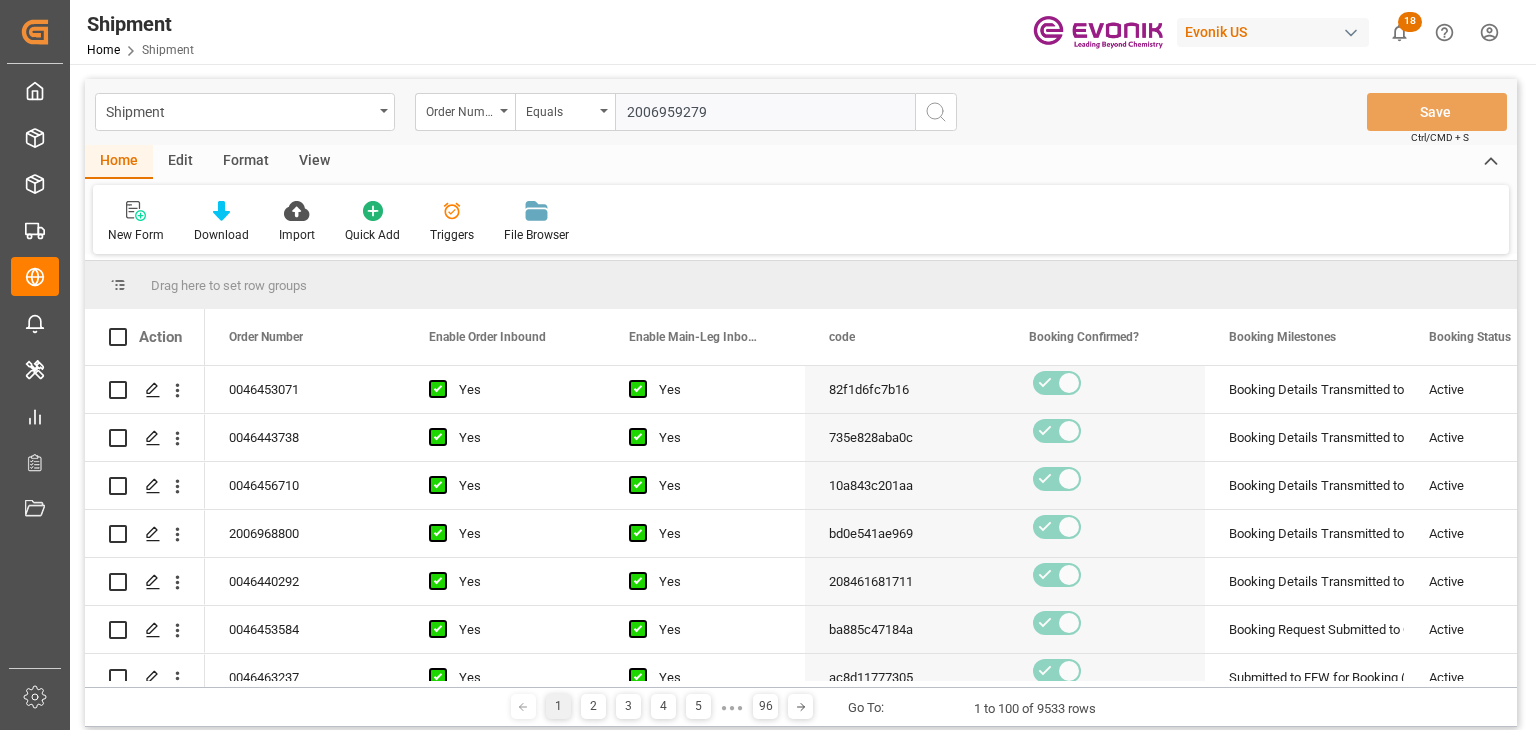 type on "2006959279" 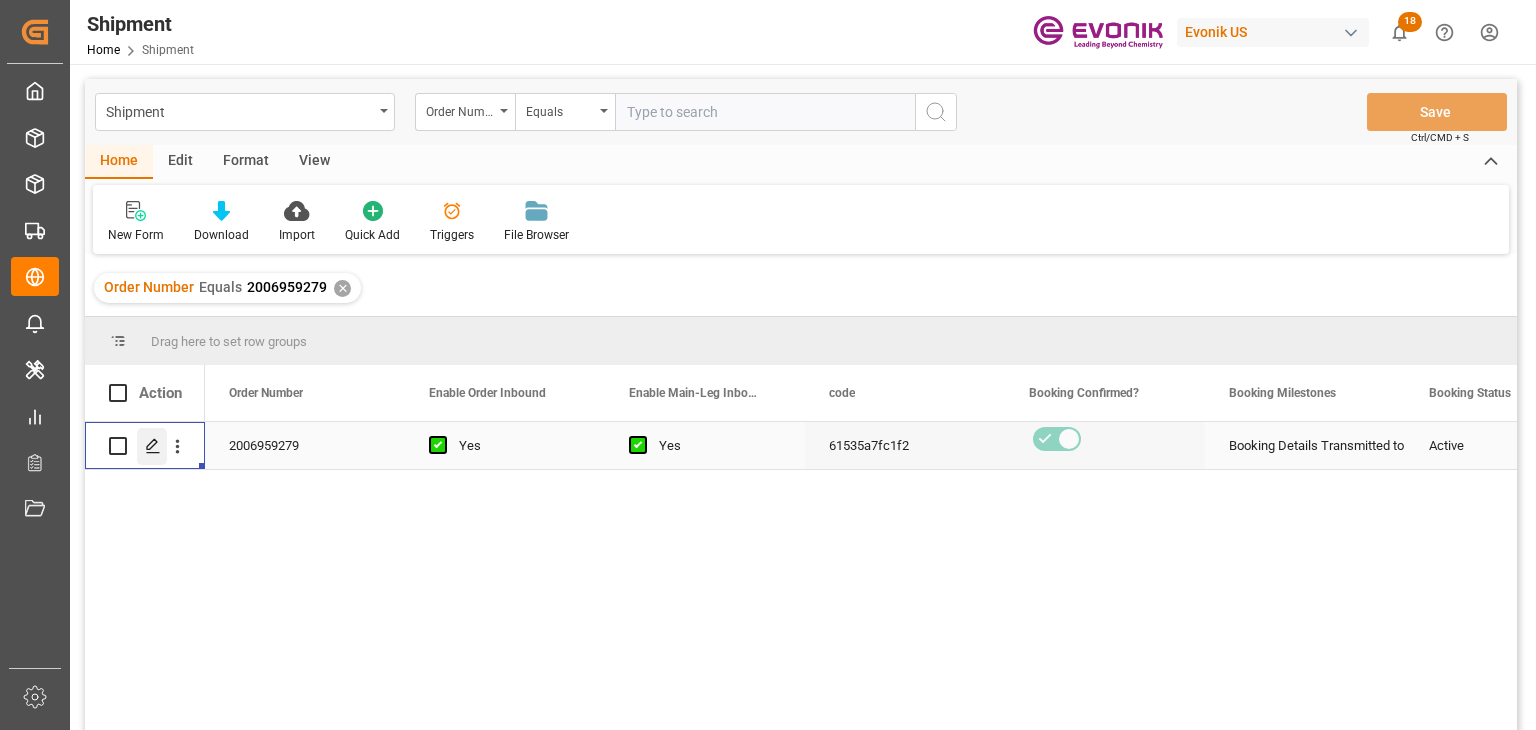 click at bounding box center [152, 446] 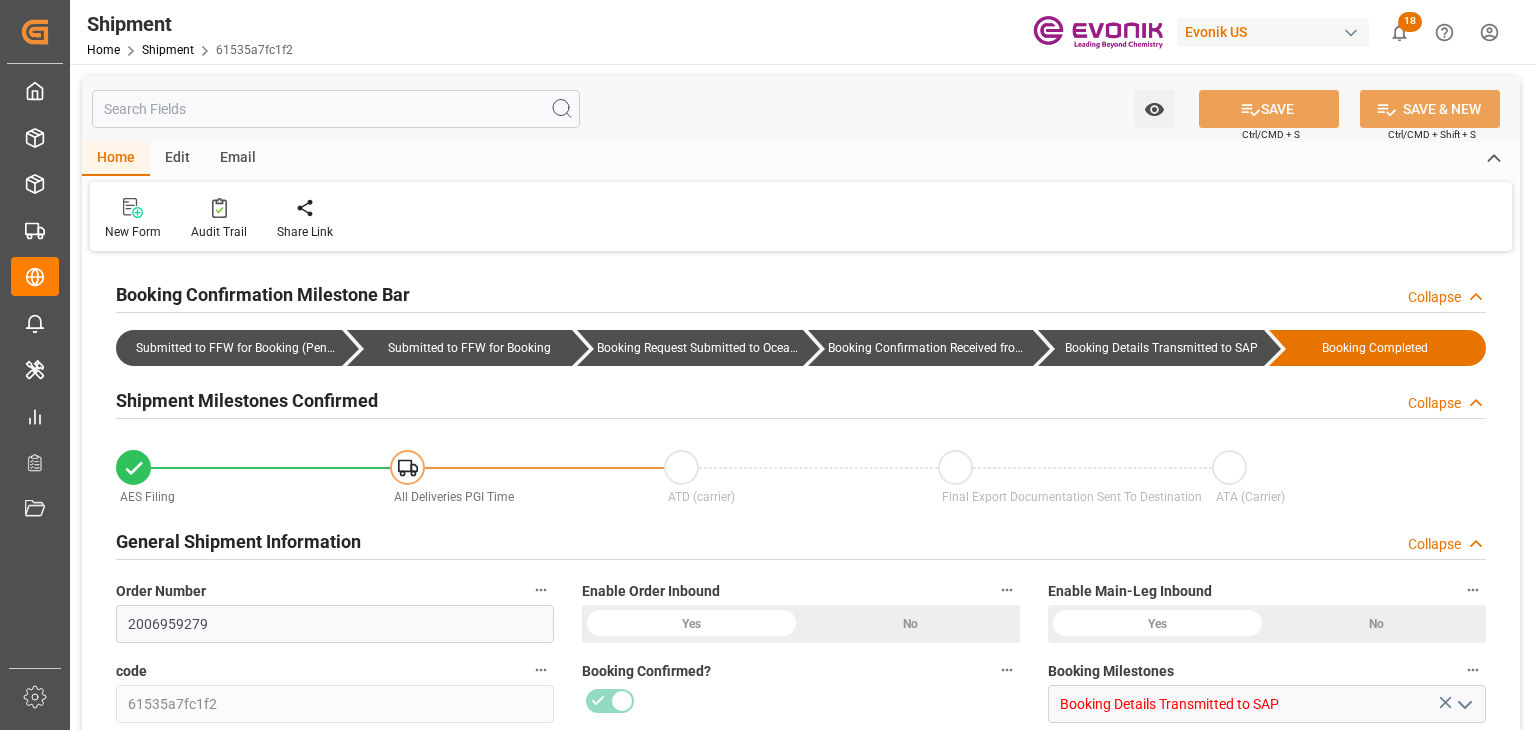 type on "USCHT" 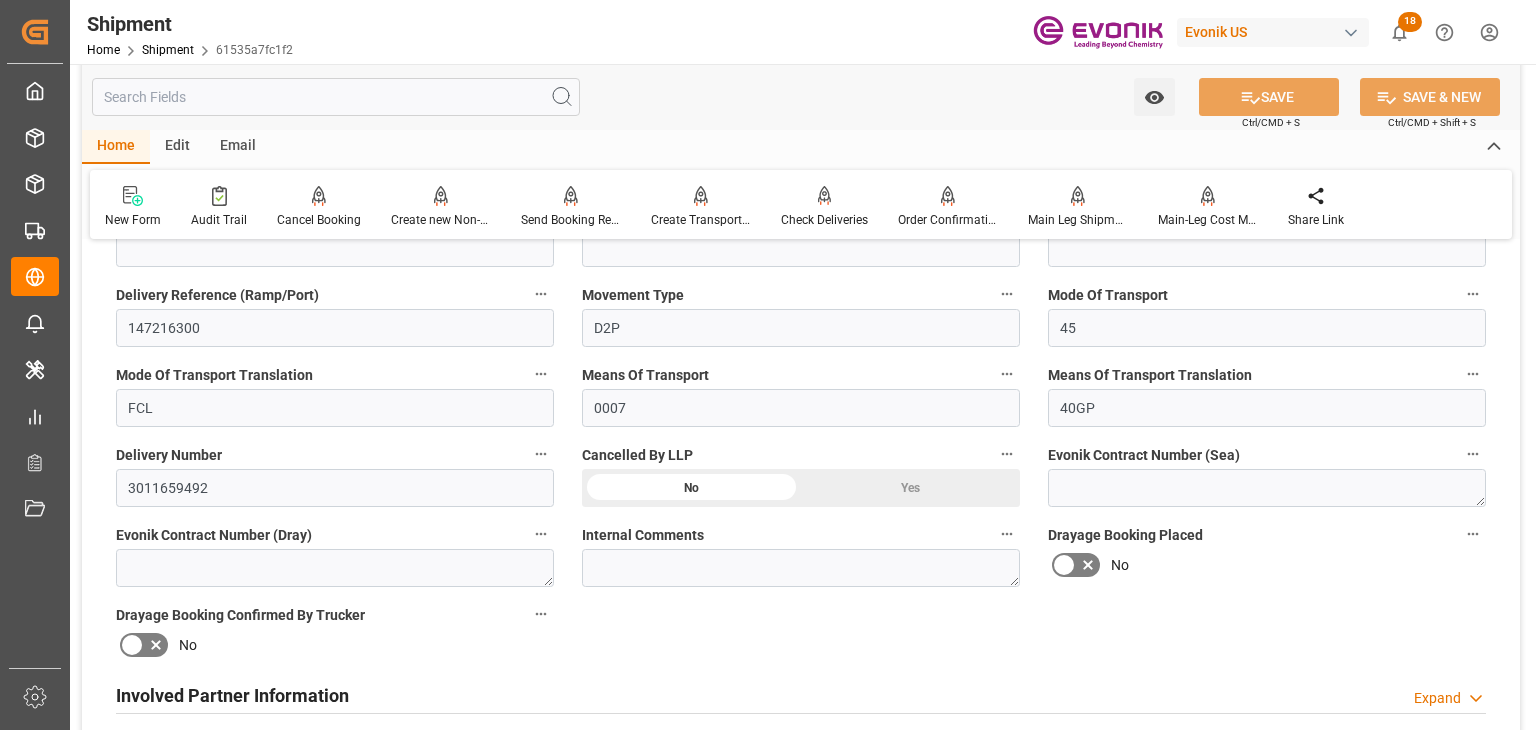 scroll, scrollTop: 1000, scrollLeft: 0, axis: vertical 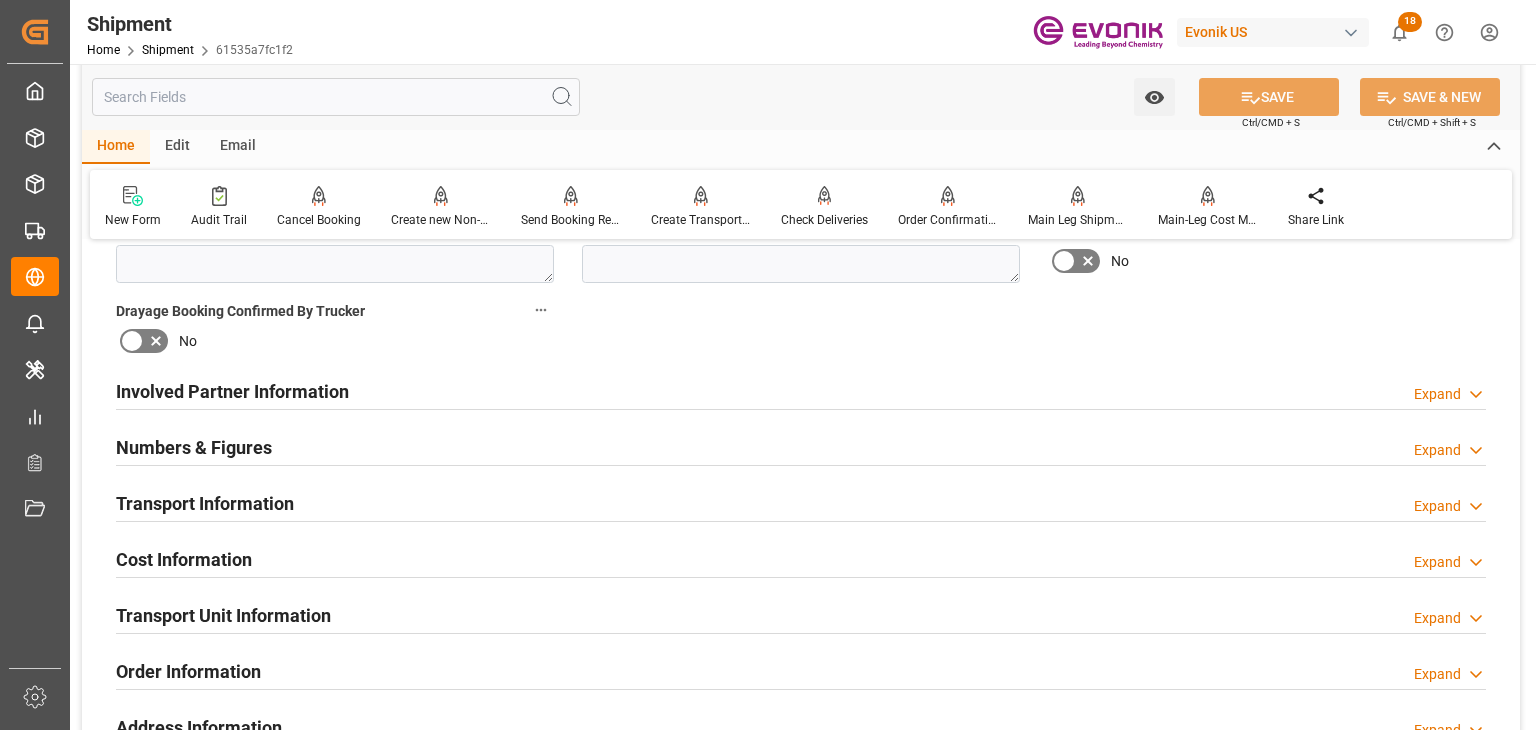click on "Transport Information" at bounding box center (205, 503) 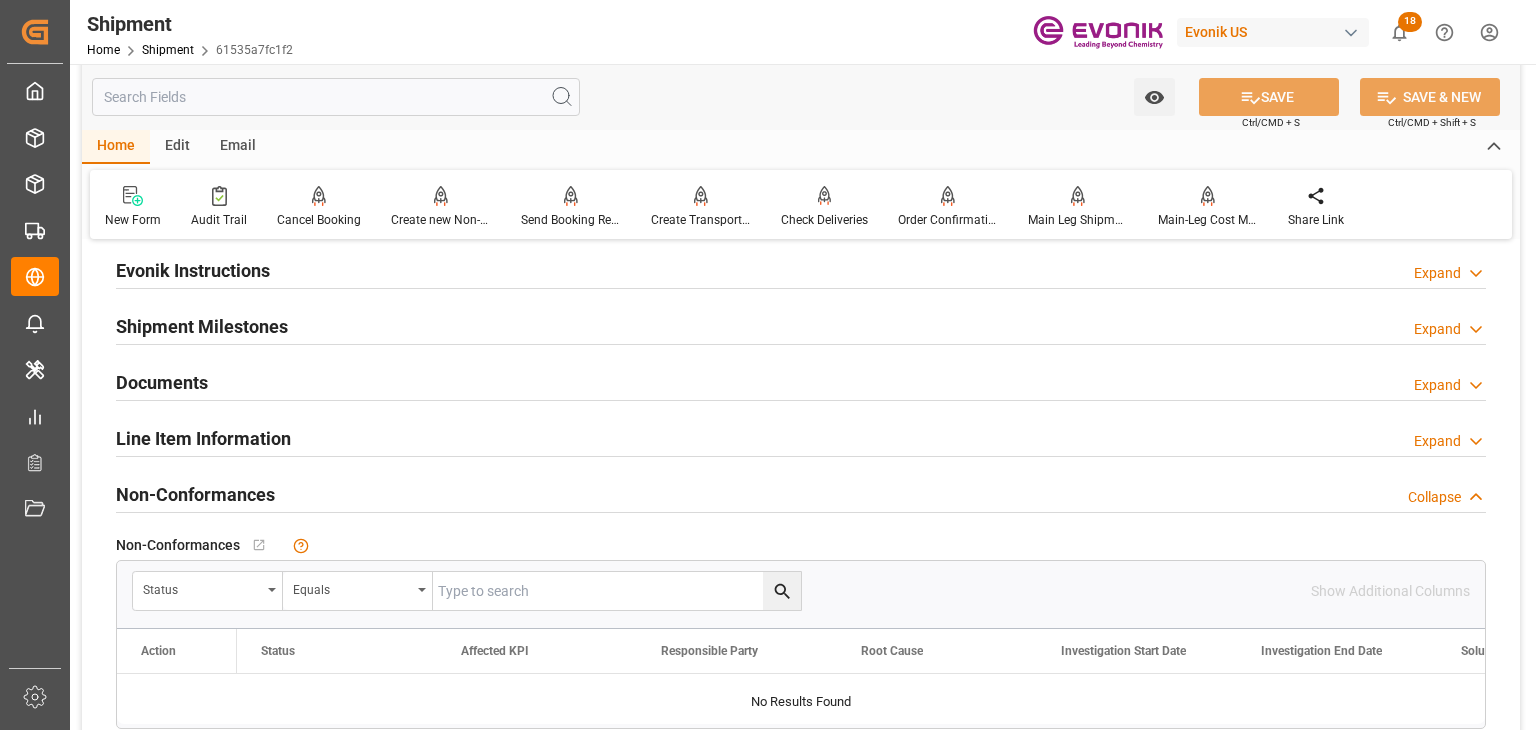 scroll, scrollTop: 2000, scrollLeft: 0, axis: vertical 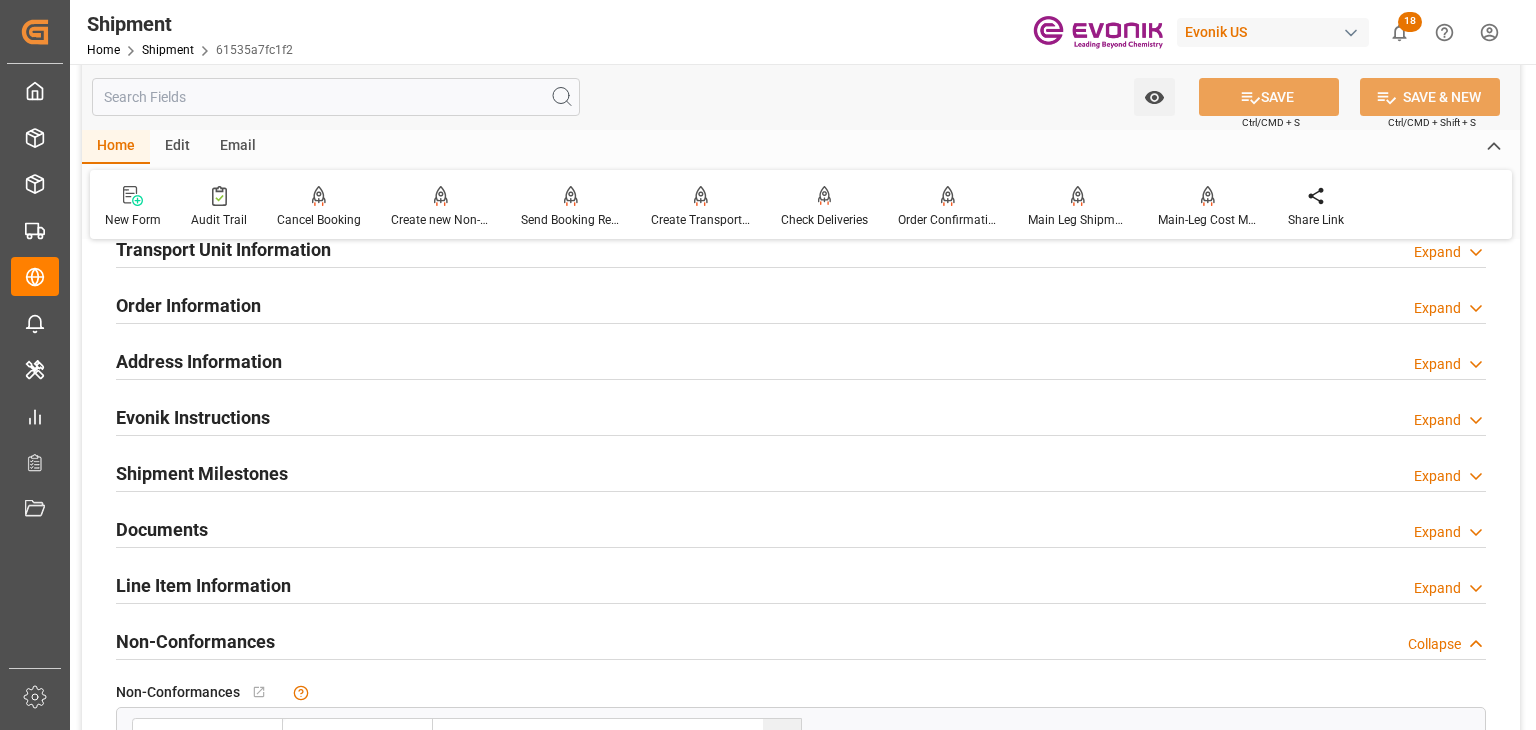drag, startPoint x: 210, startPoint y: 578, endPoint x: 178, endPoint y: 600, distance: 38.832977 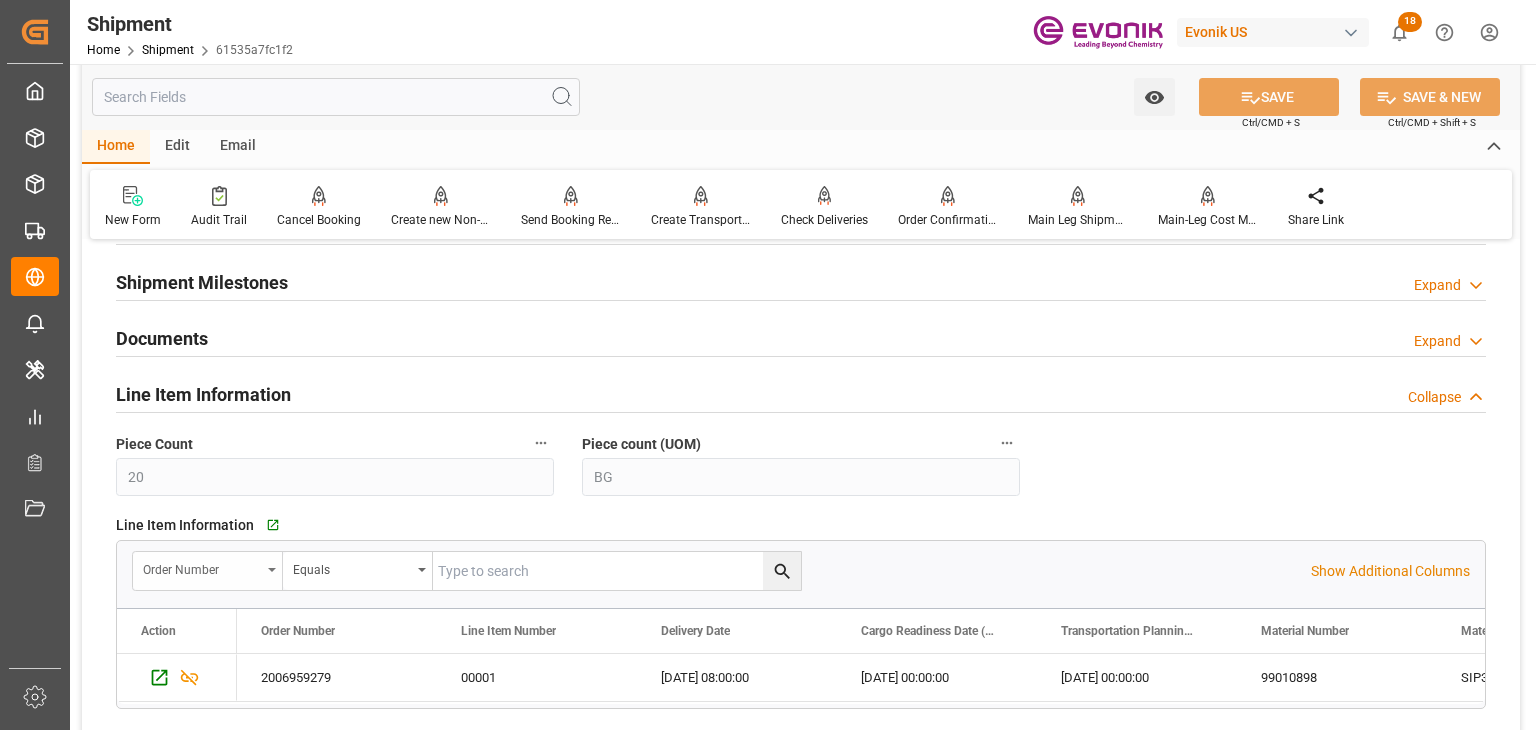 scroll, scrollTop: 2200, scrollLeft: 0, axis: vertical 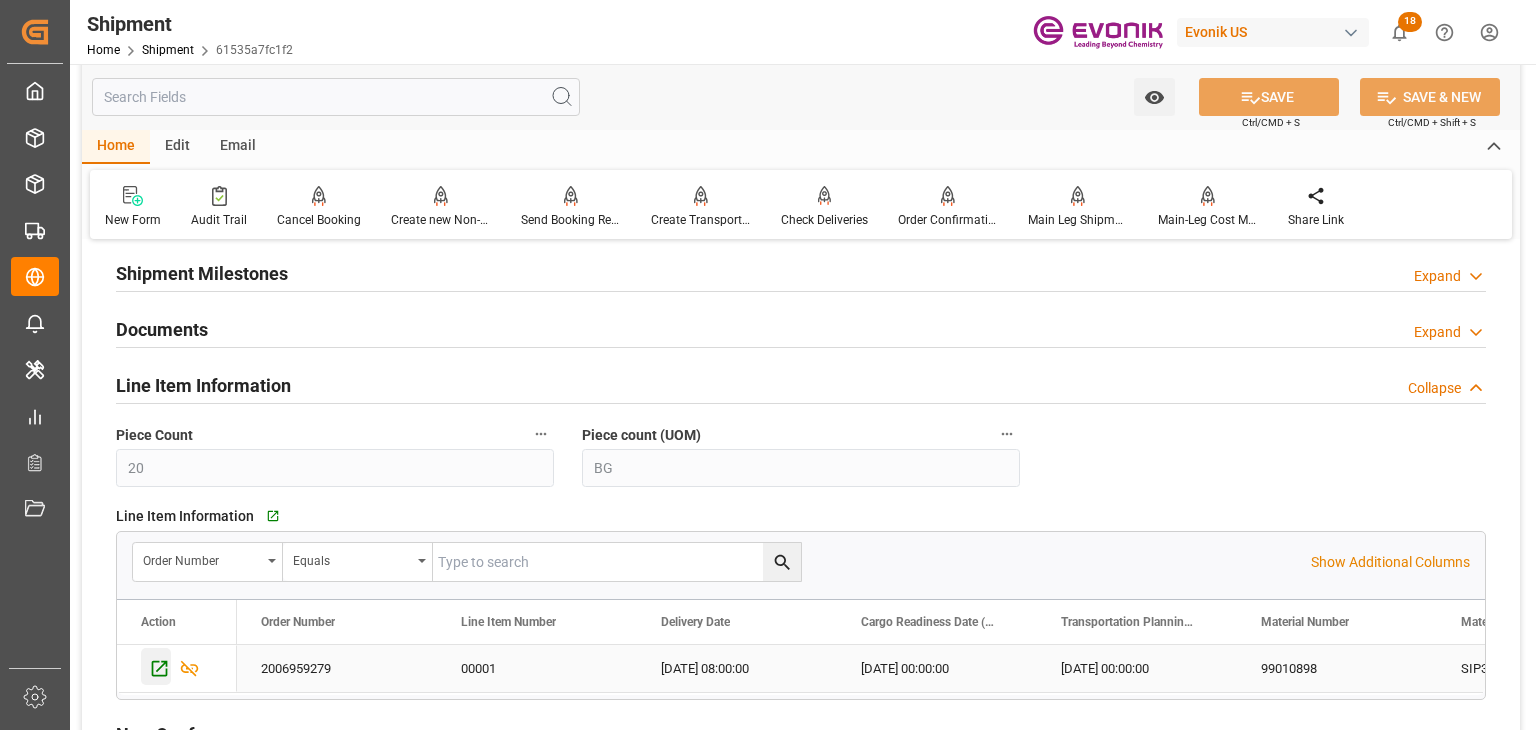 click 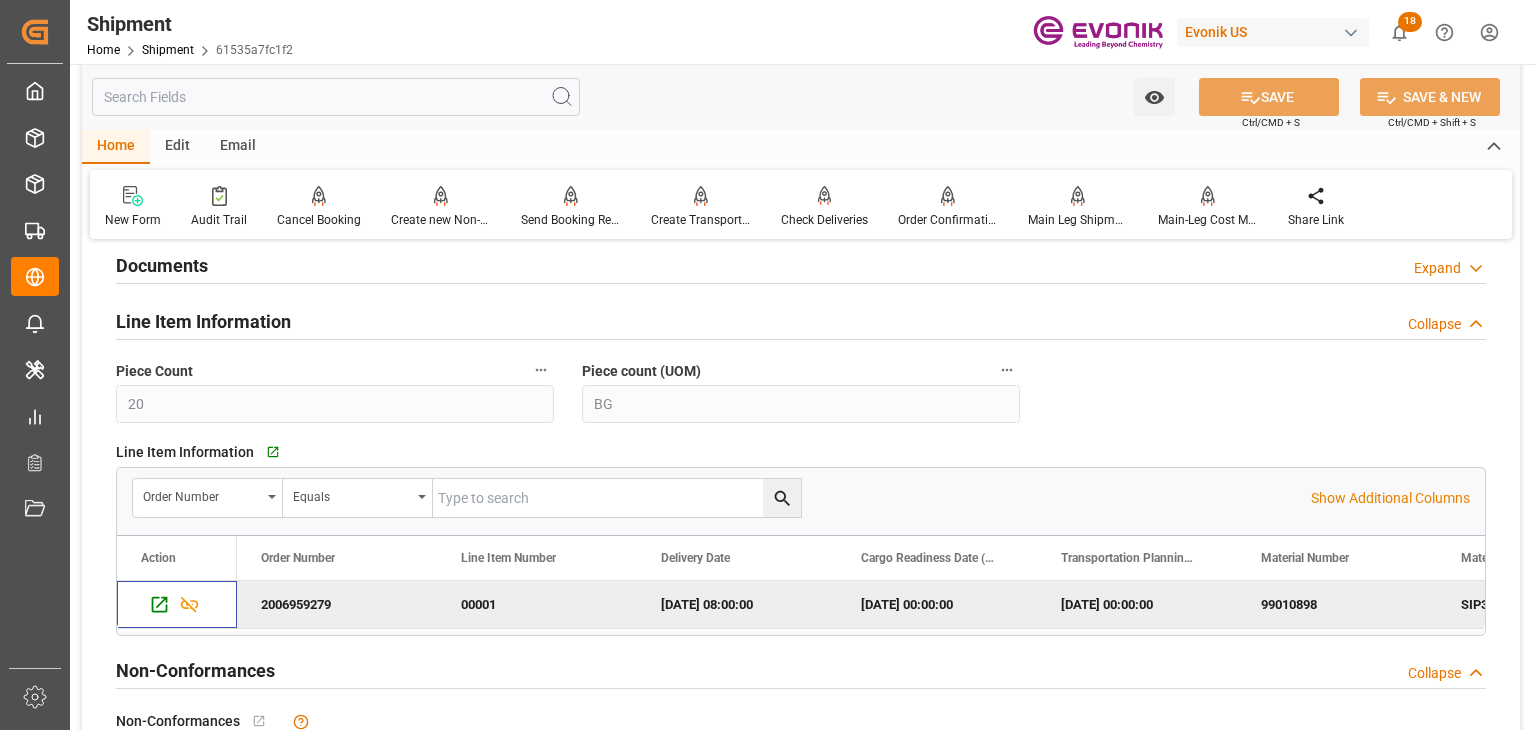 scroll, scrollTop: 2300, scrollLeft: 0, axis: vertical 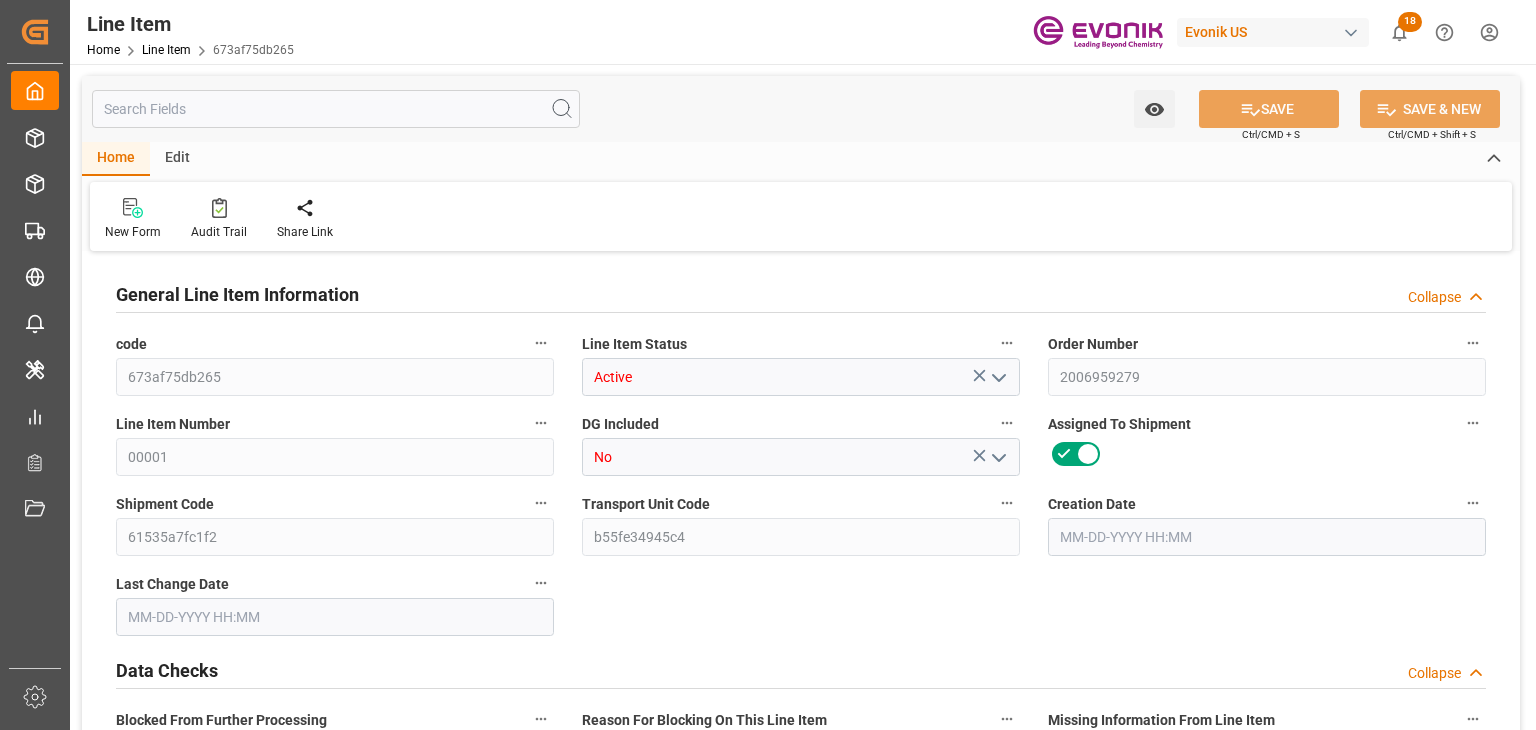 type on "20" 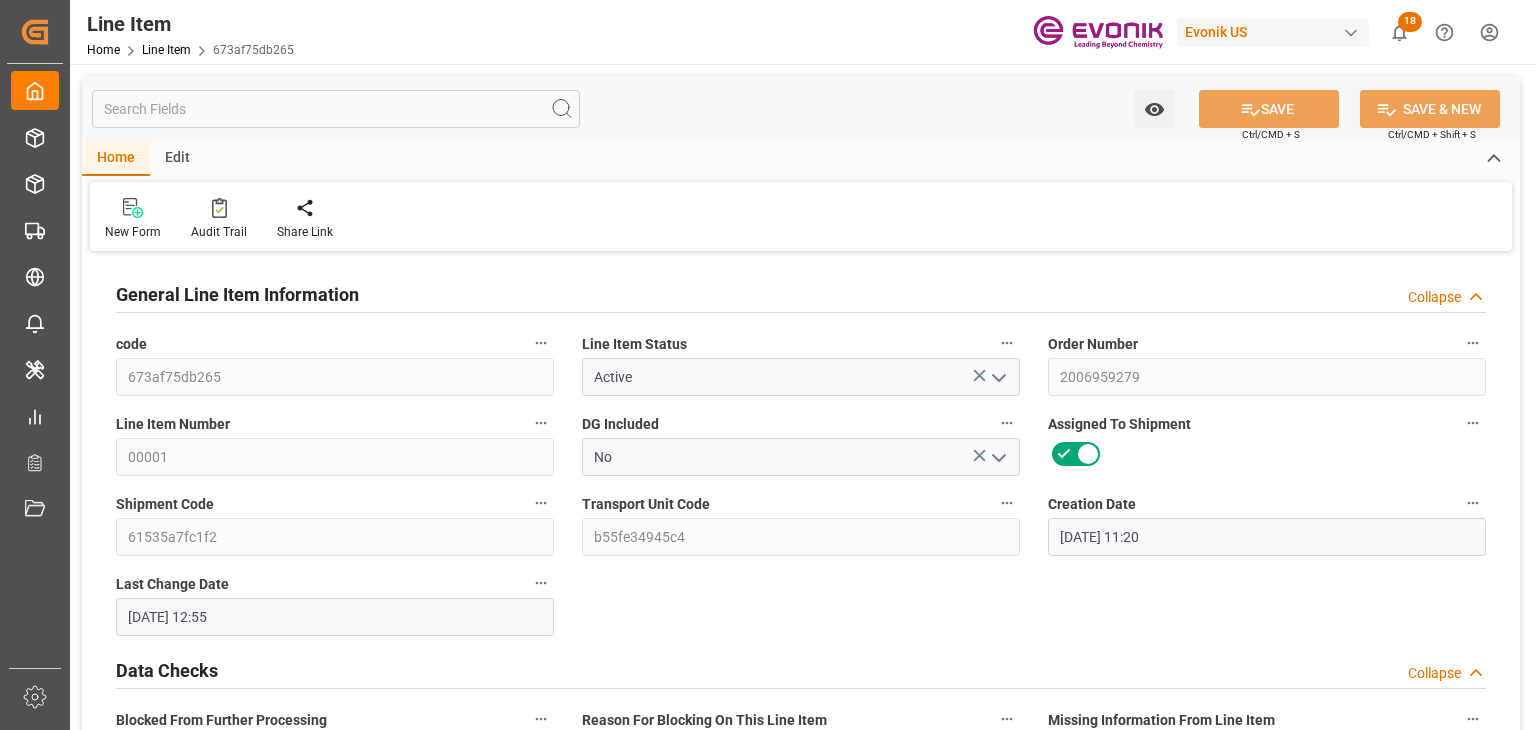 type on "[DATE] 11:20" 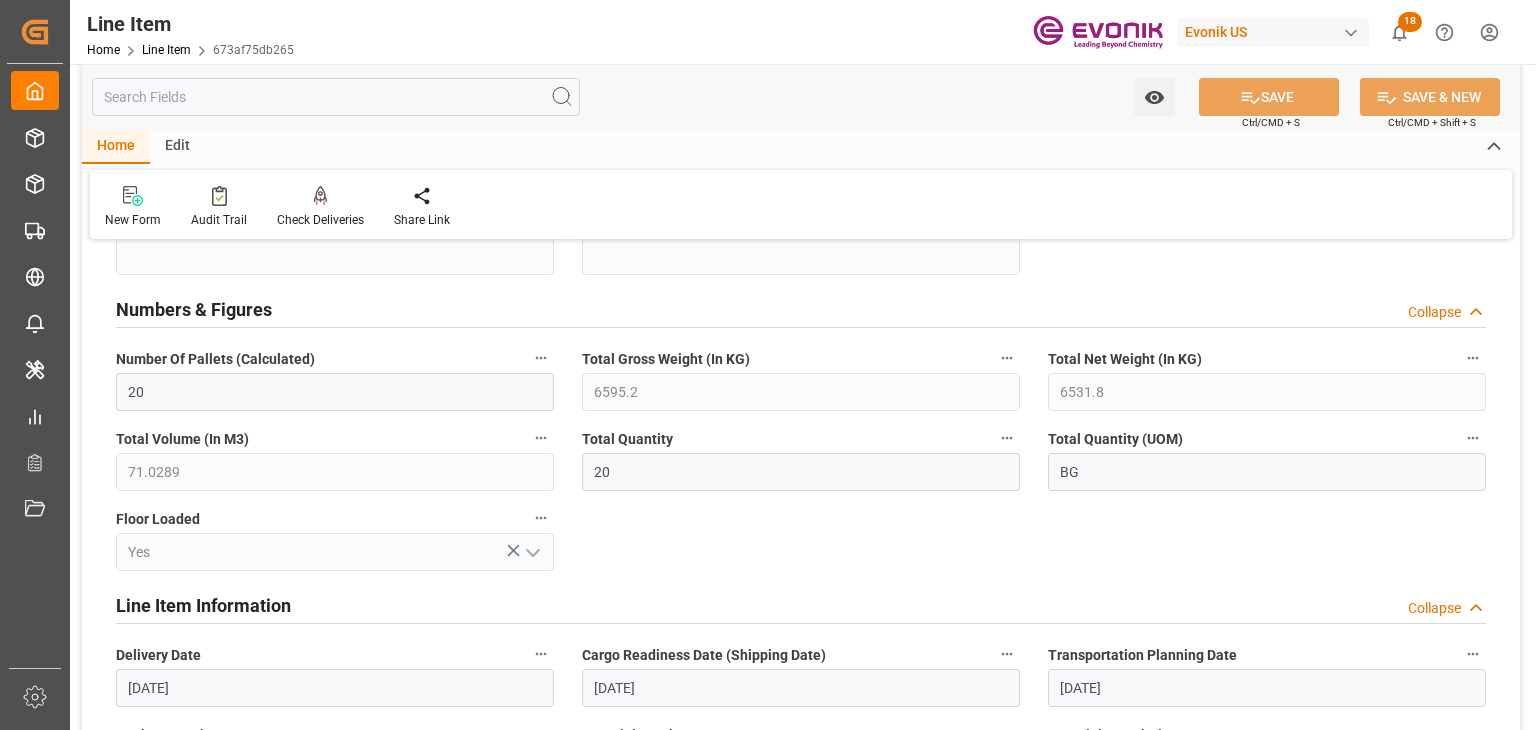 scroll, scrollTop: 1000, scrollLeft: 0, axis: vertical 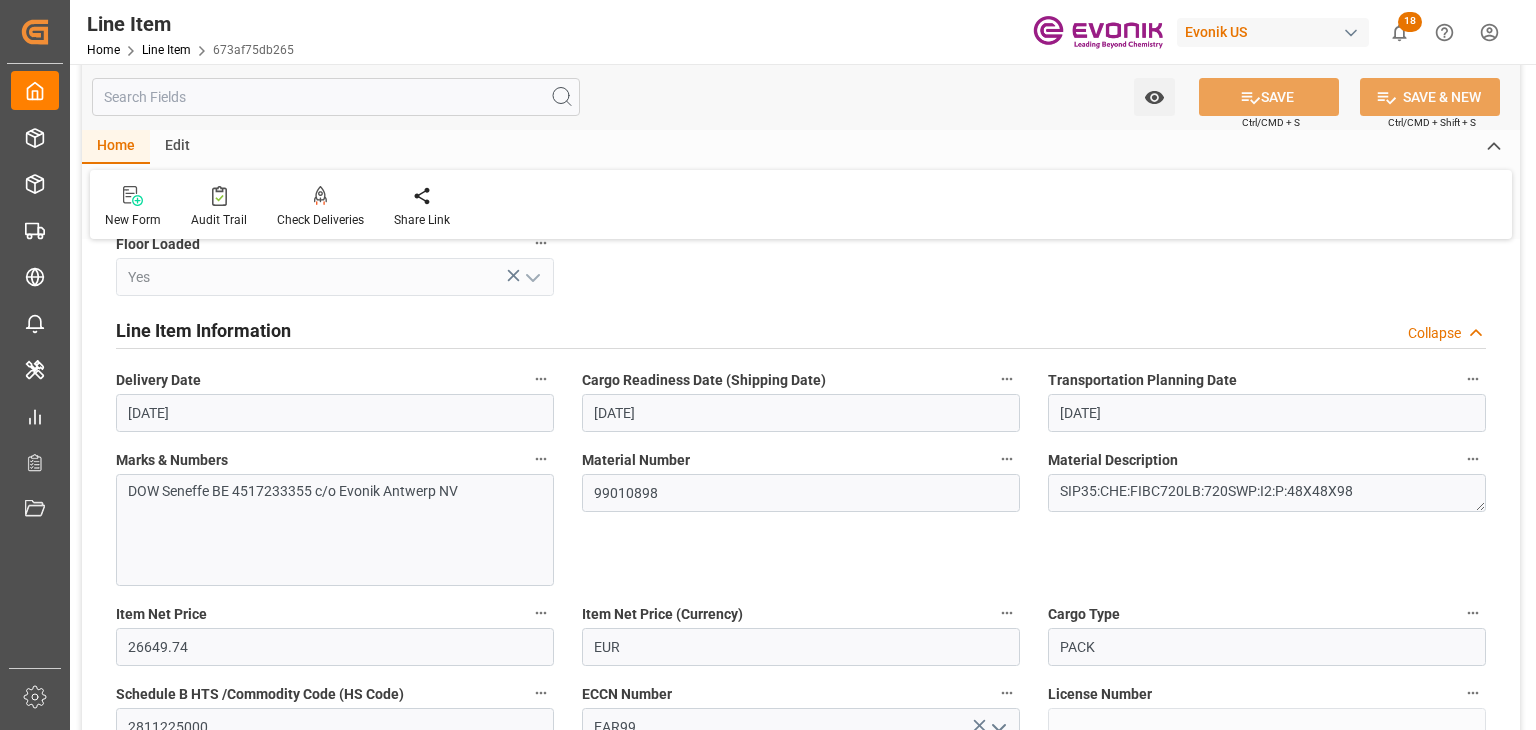 click 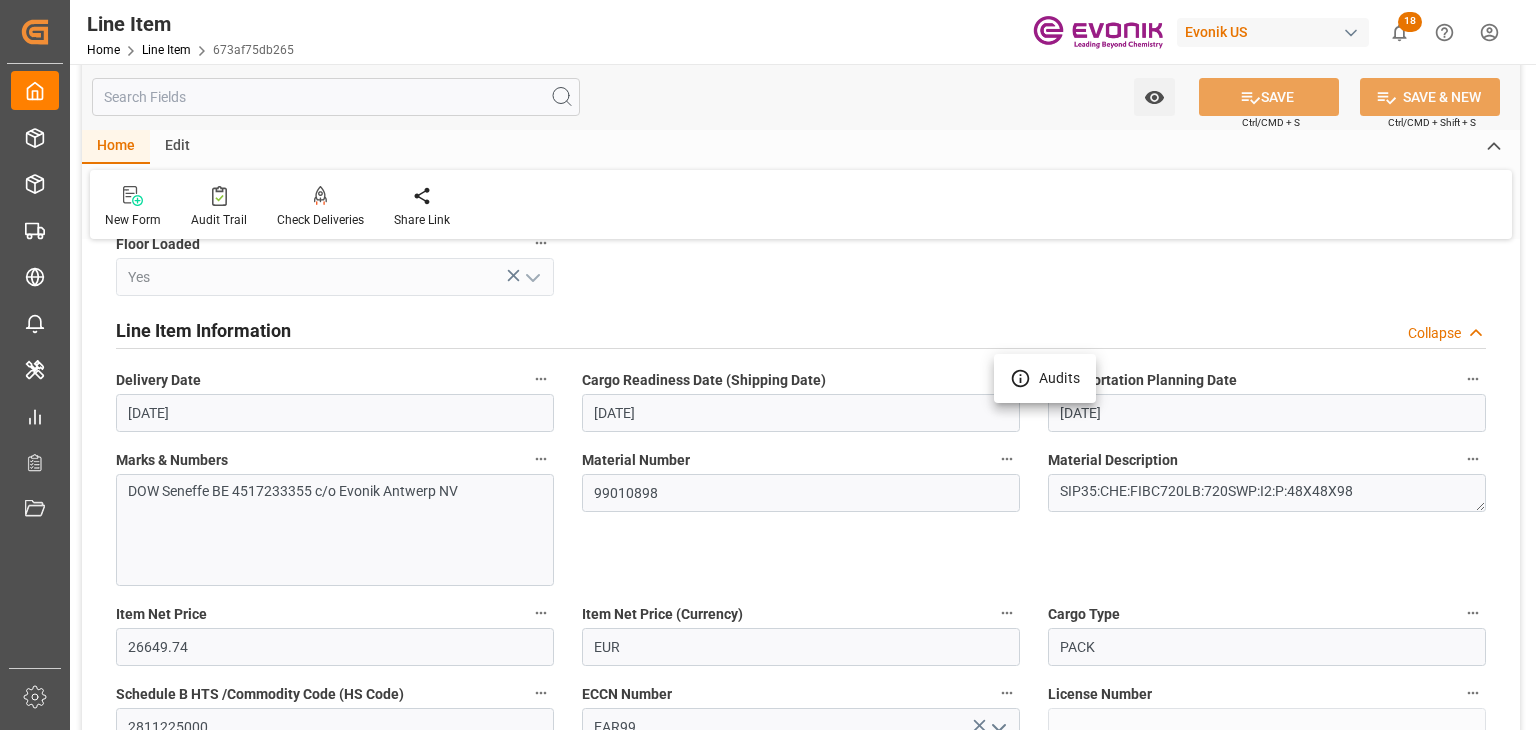 click 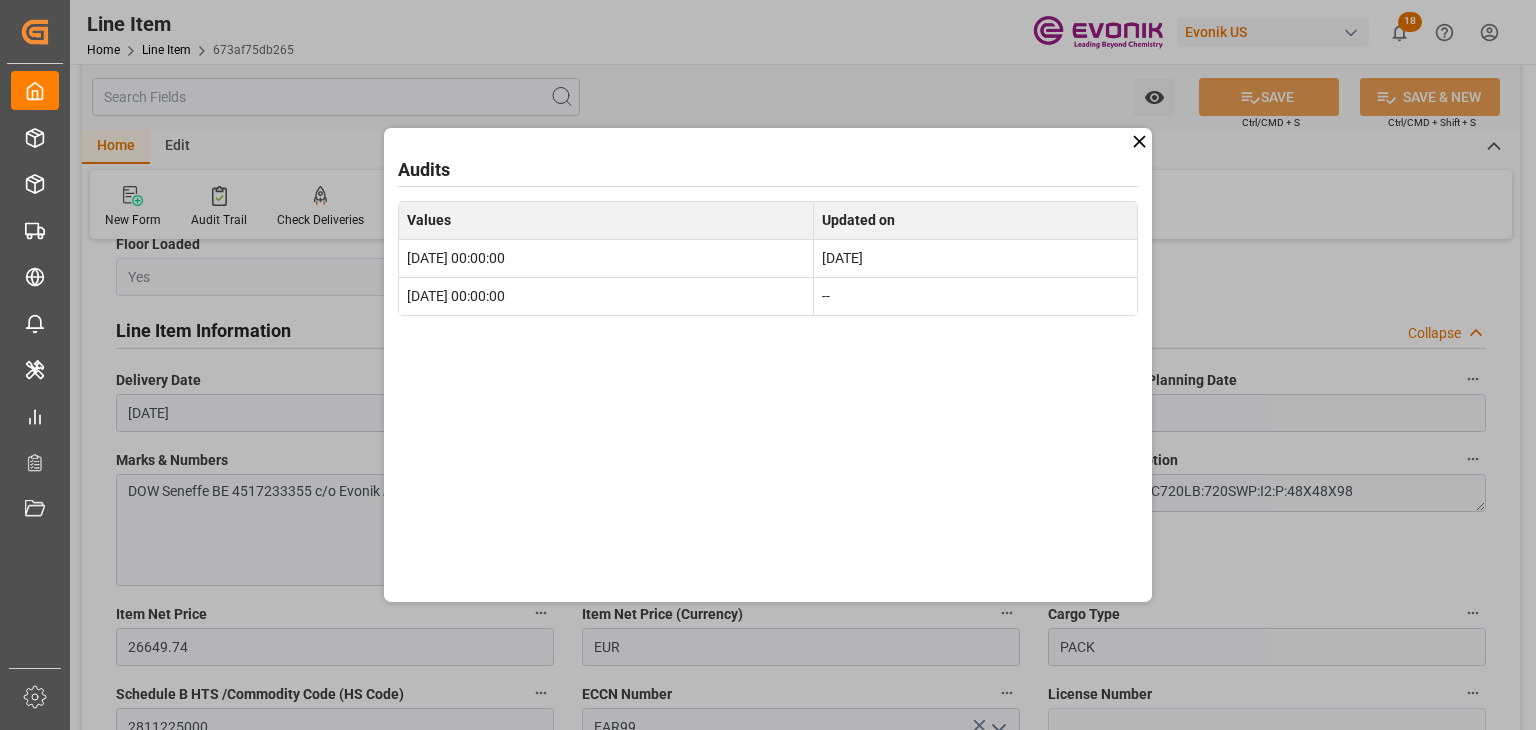 drag, startPoint x: 1134, startPoint y: 141, endPoint x: 1100, endPoint y: 126, distance: 37.161808 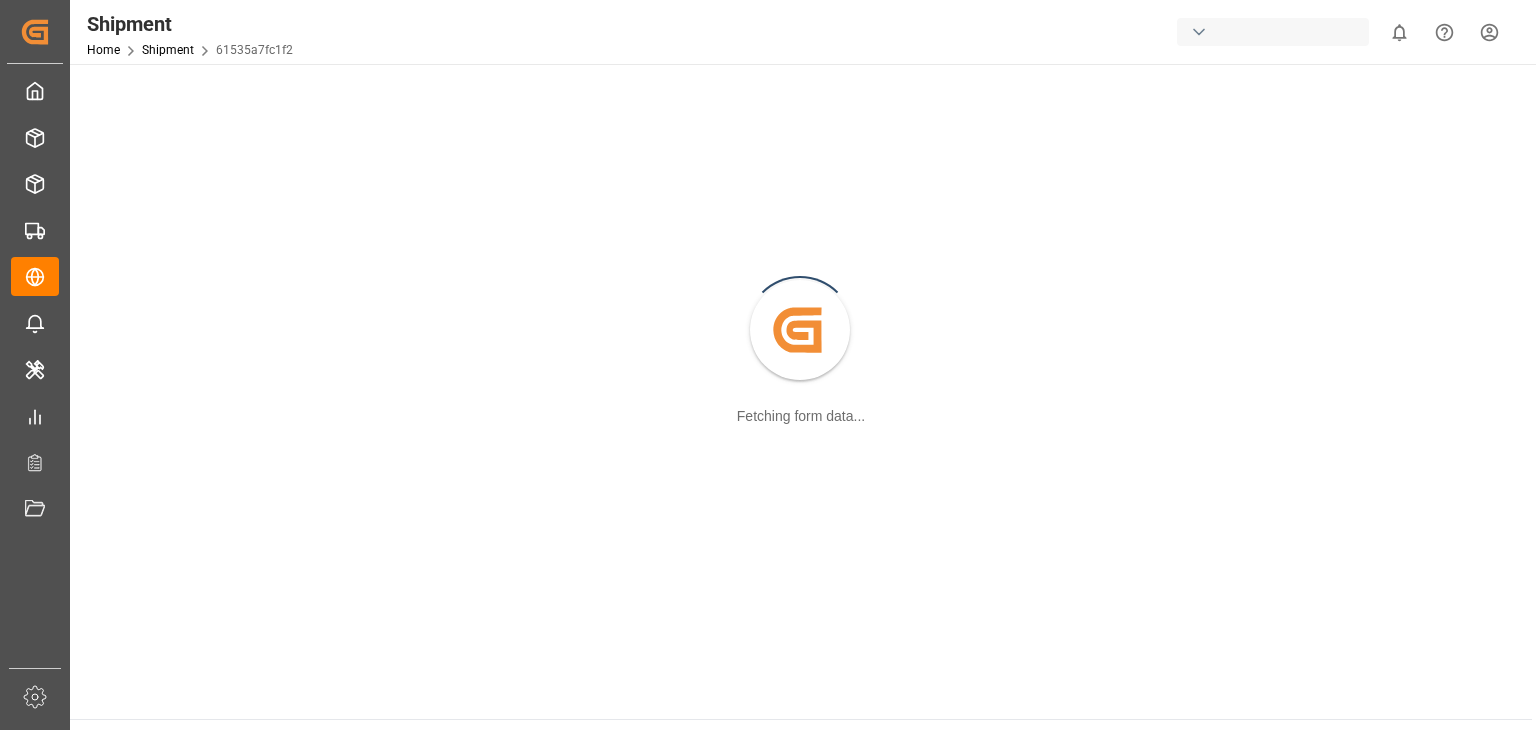 scroll, scrollTop: 0, scrollLeft: 0, axis: both 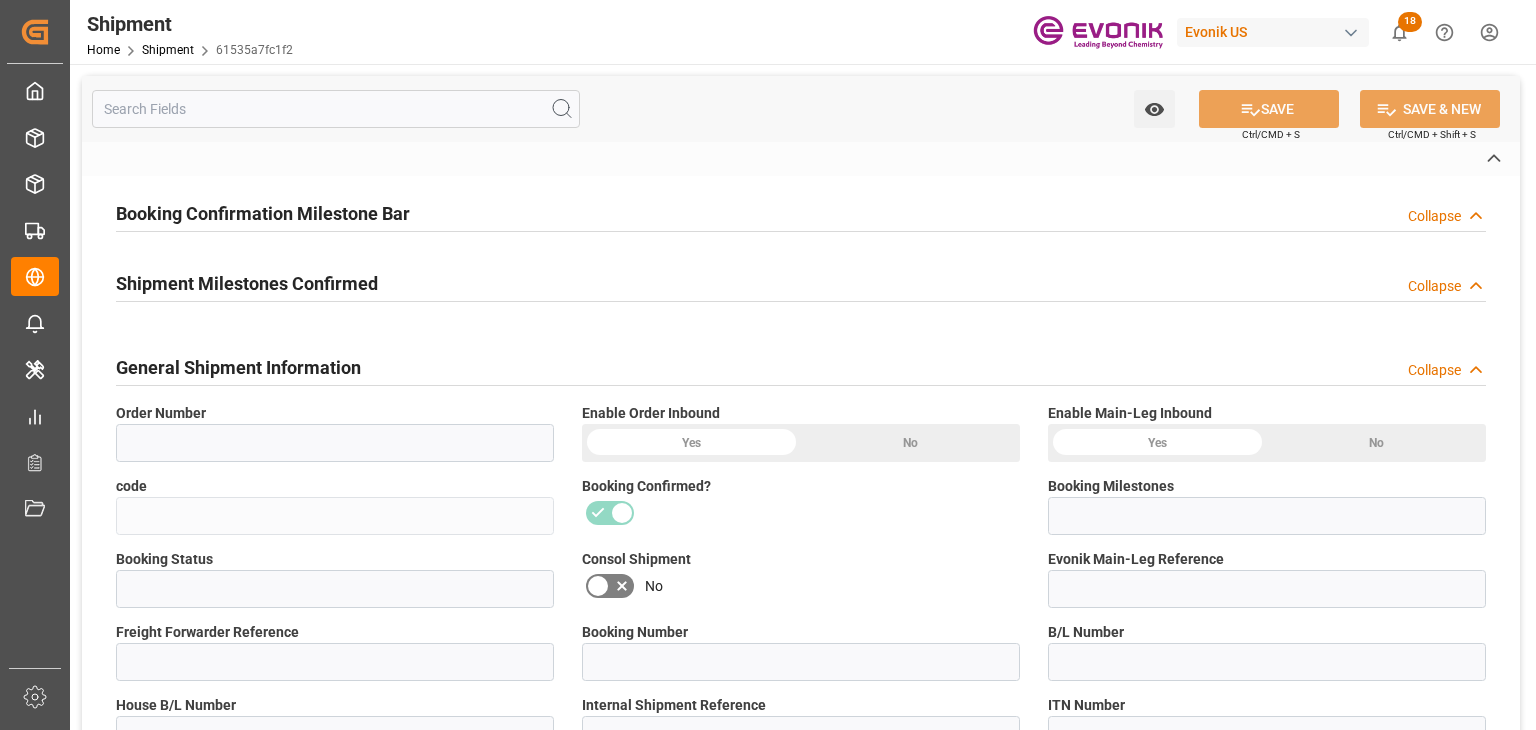 type on "2006959279" 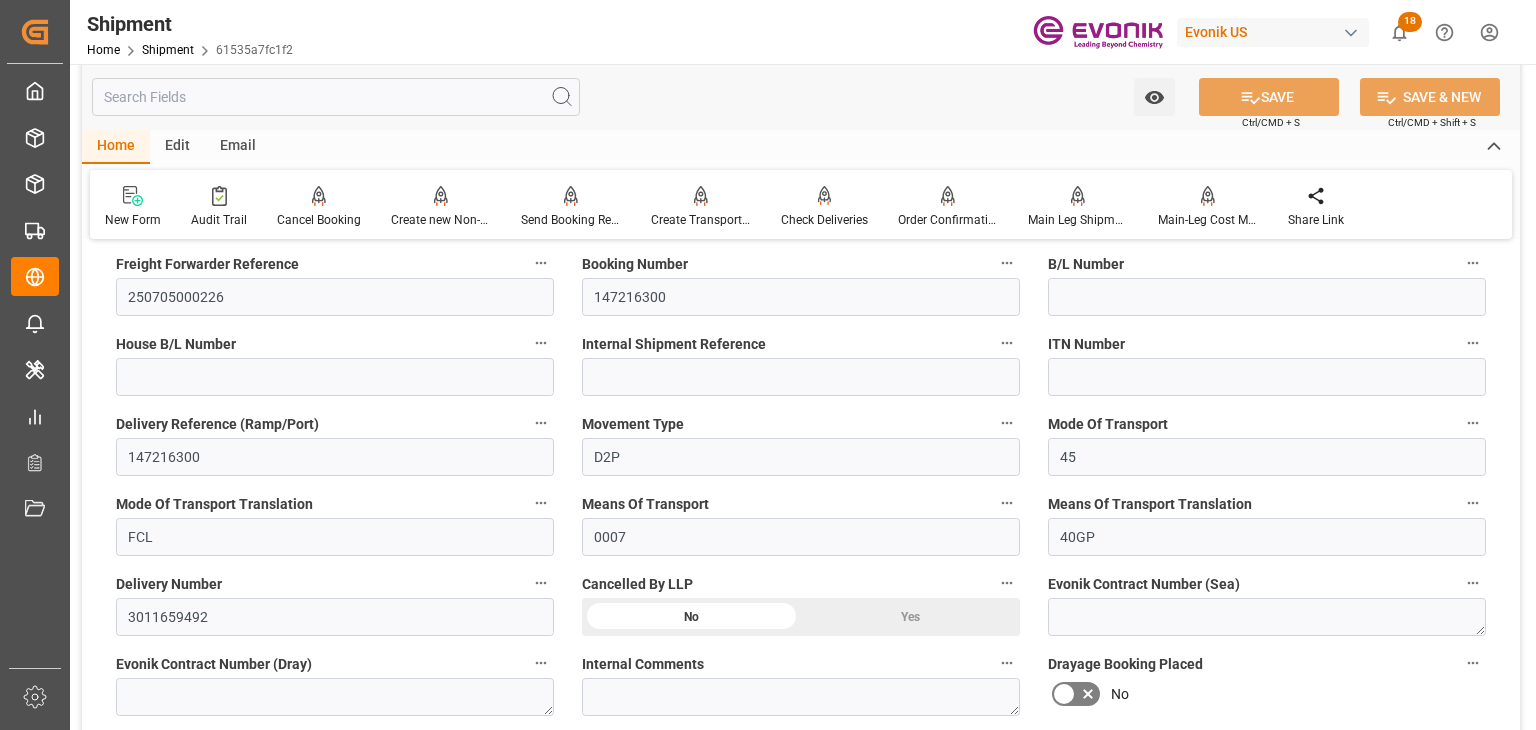 scroll, scrollTop: 700, scrollLeft: 0, axis: vertical 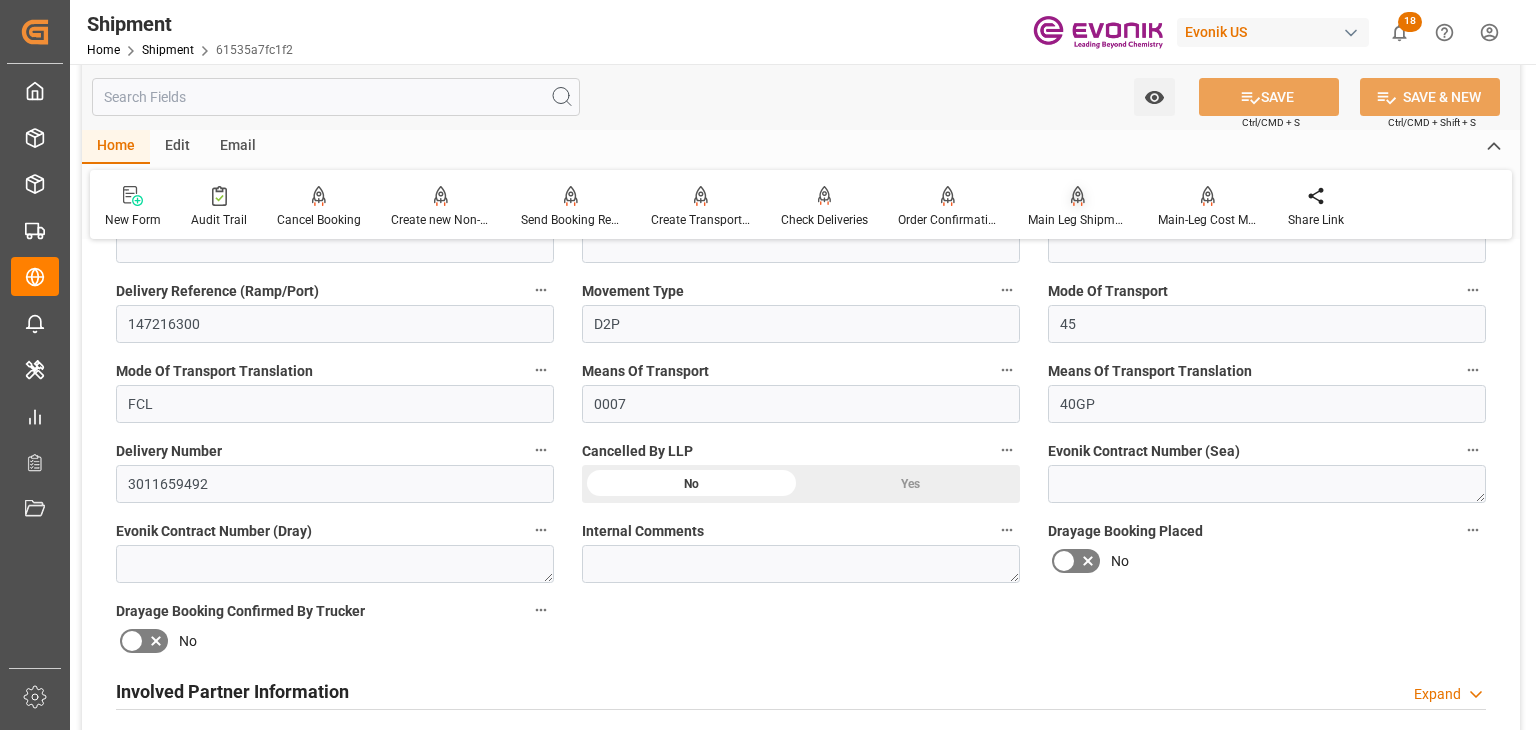 click on "Main Leg Shipment" at bounding box center (1078, 220) 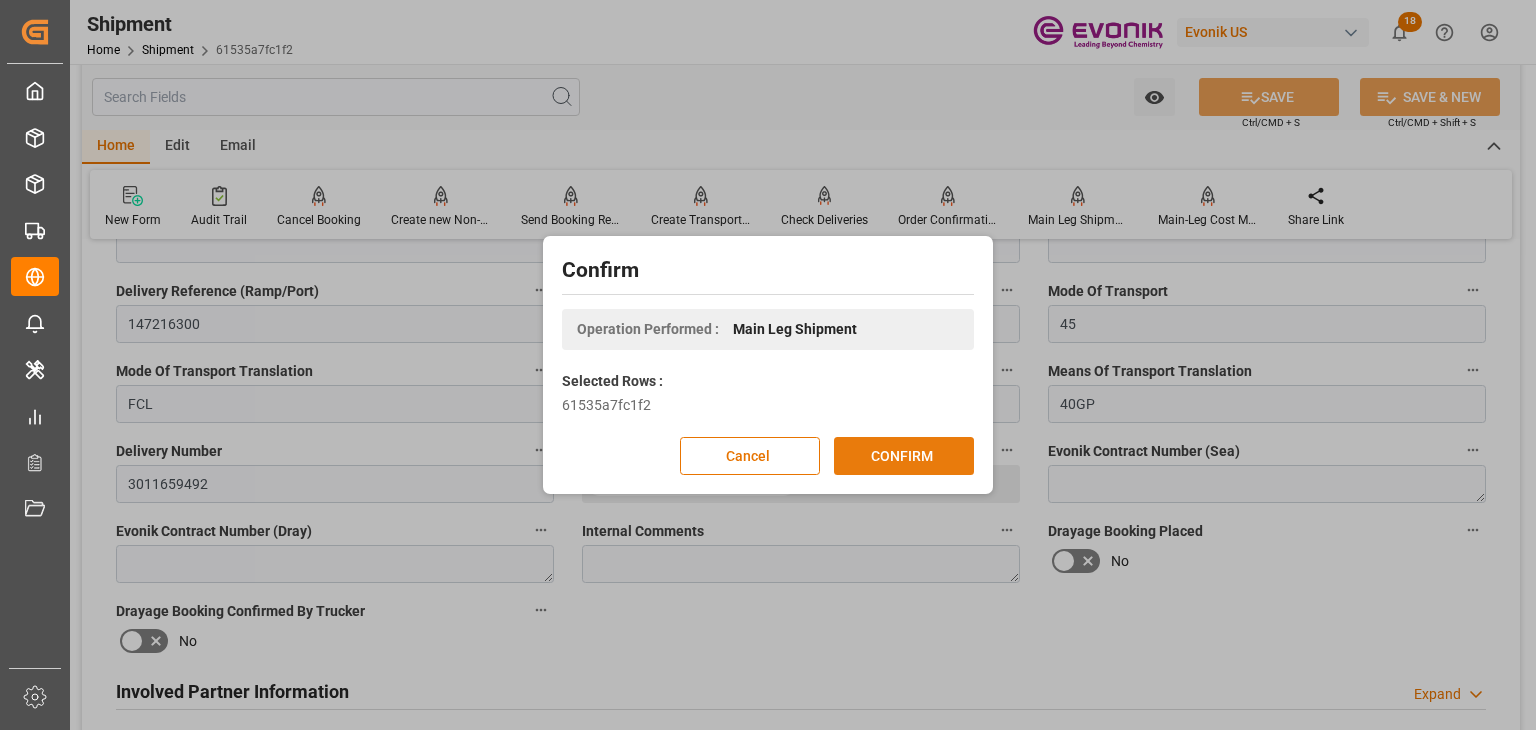 click on "CONFIRM" at bounding box center [904, 456] 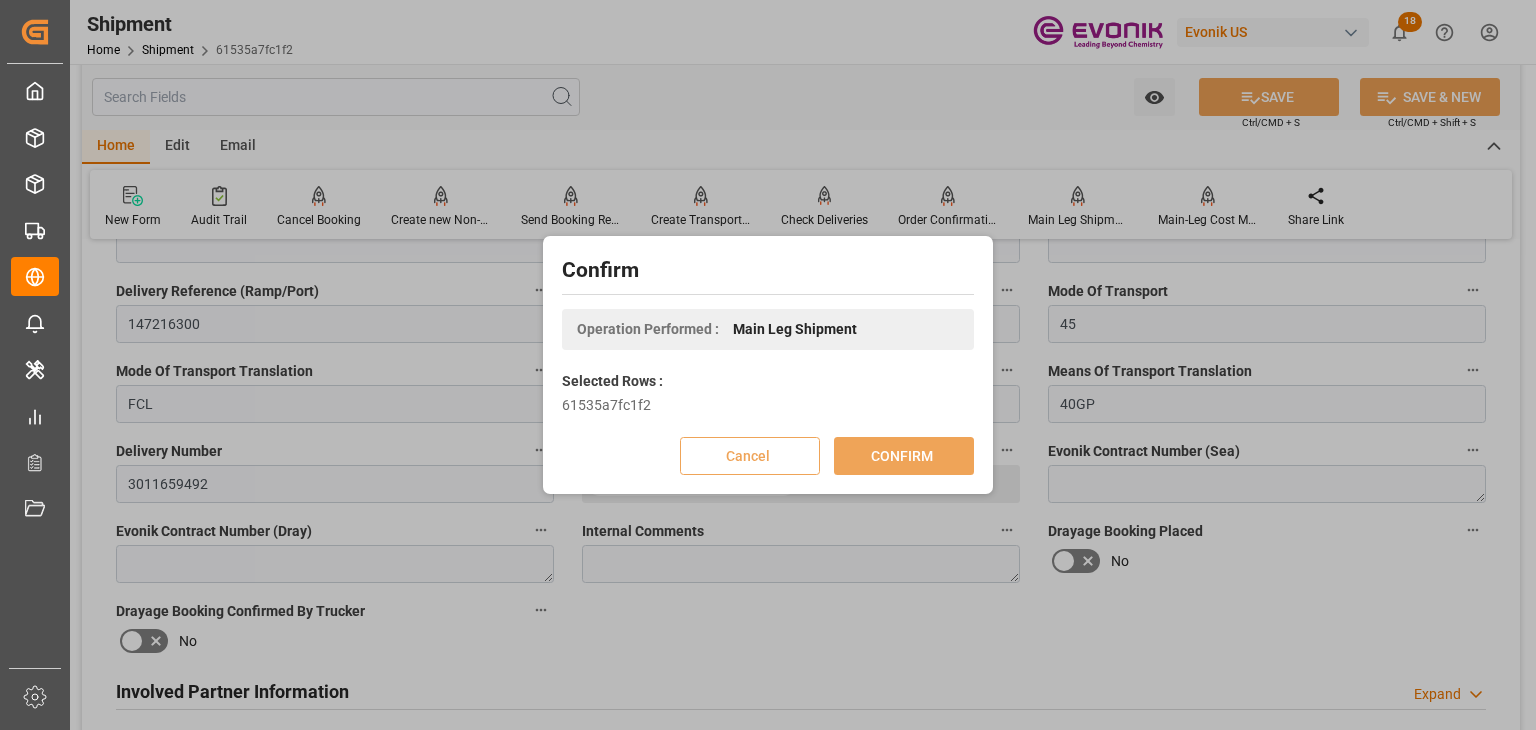 scroll, scrollTop: 216, scrollLeft: 0, axis: vertical 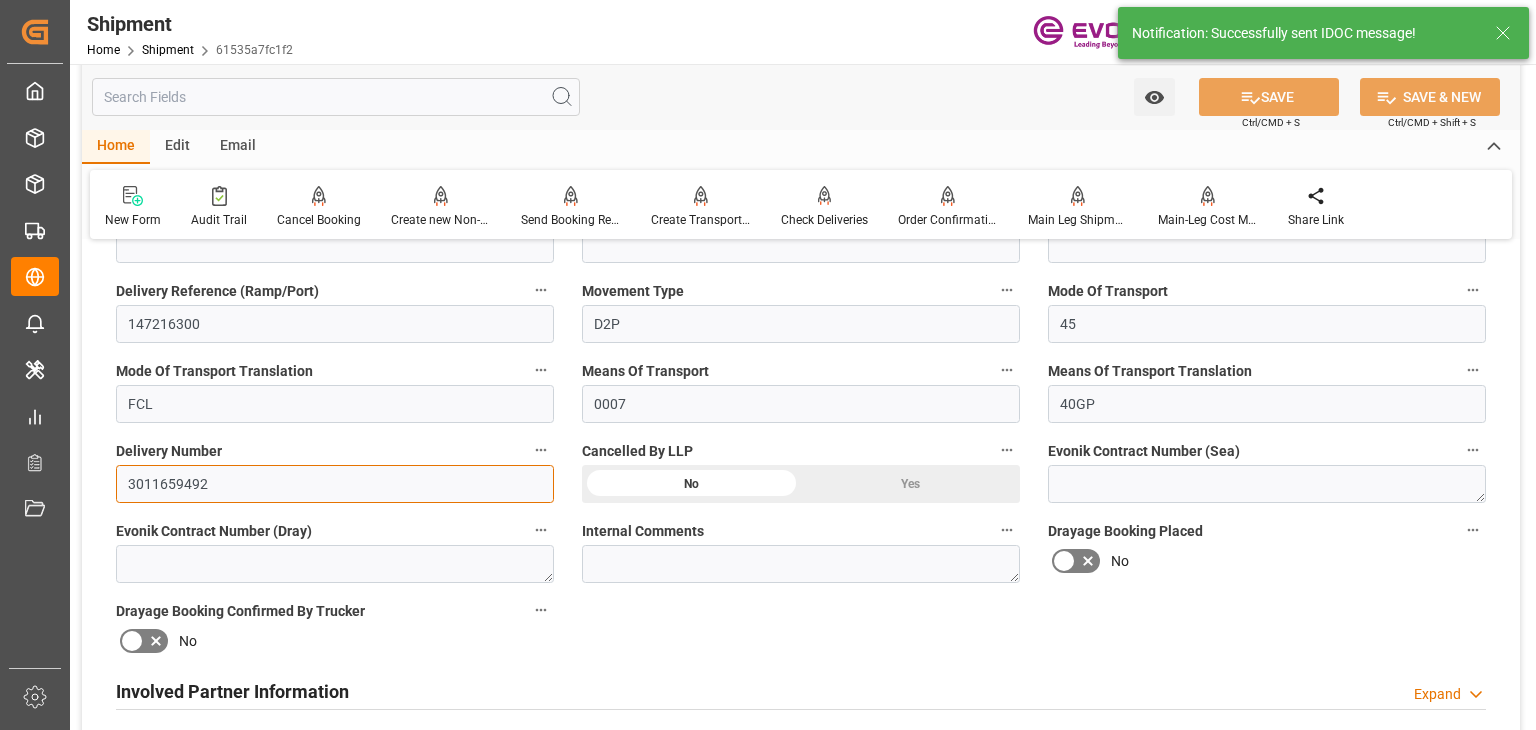click on "3011659492" at bounding box center (335, 484) 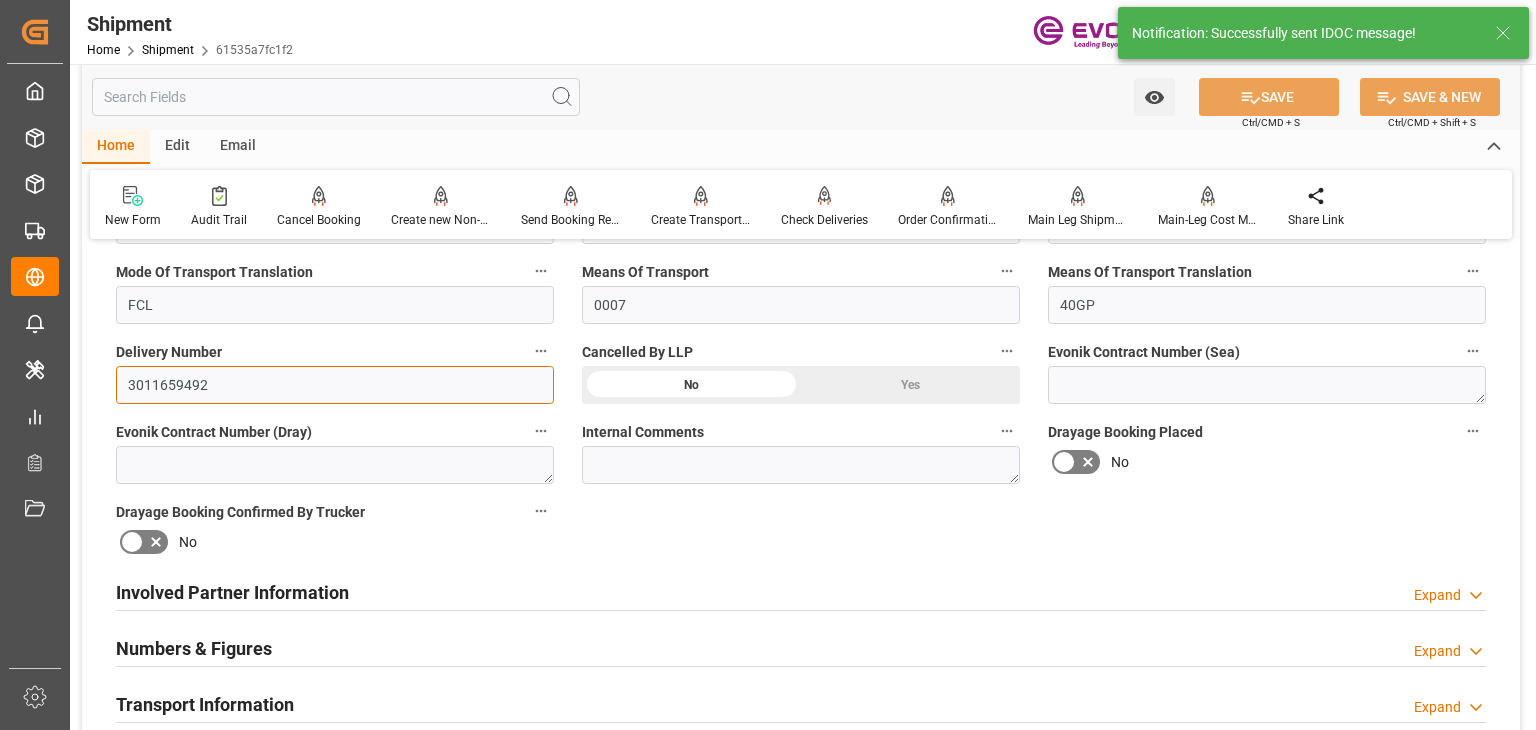scroll, scrollTop: 800, scrollLeft: 0, axis: vertical 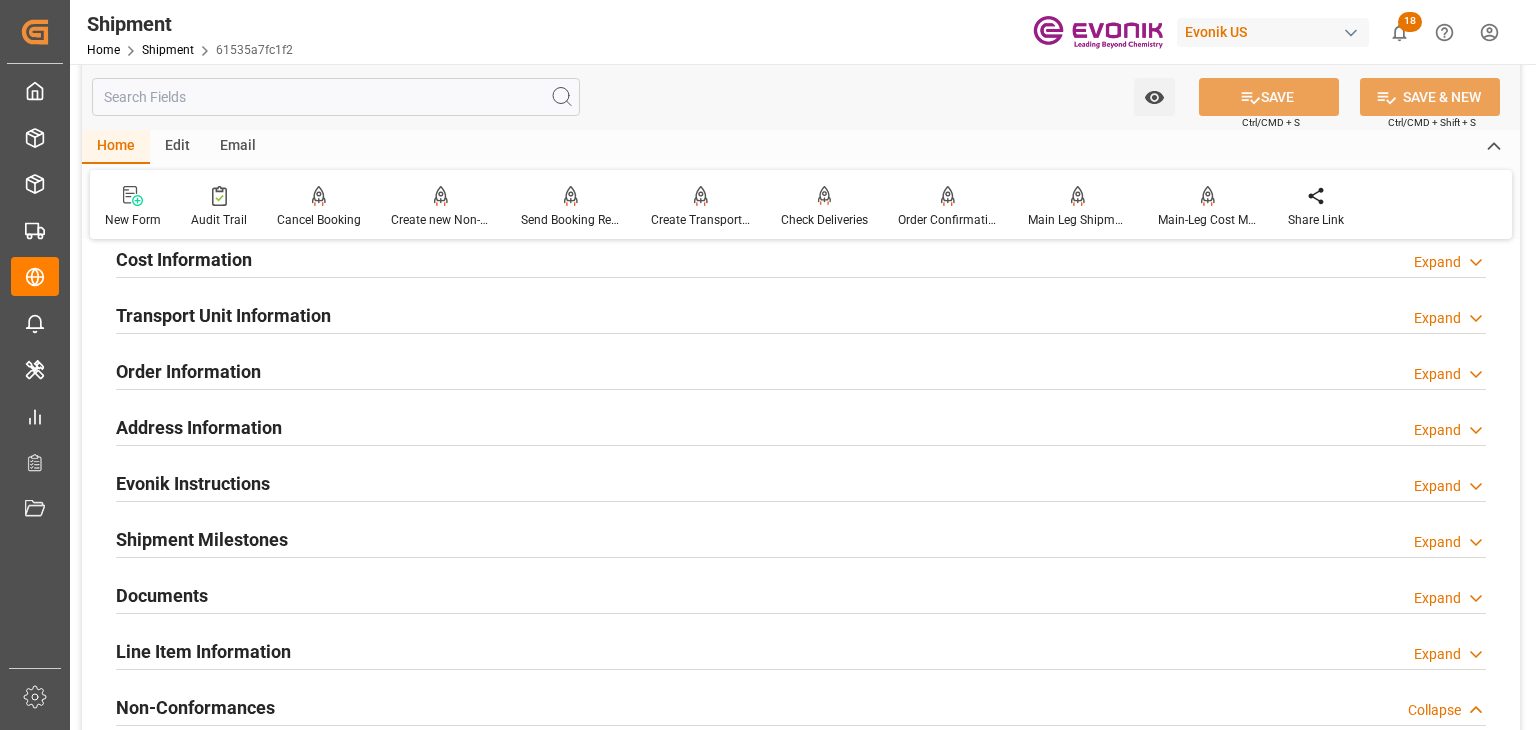 click on "Line Item Information Expand" at bounding box center [801, 650] 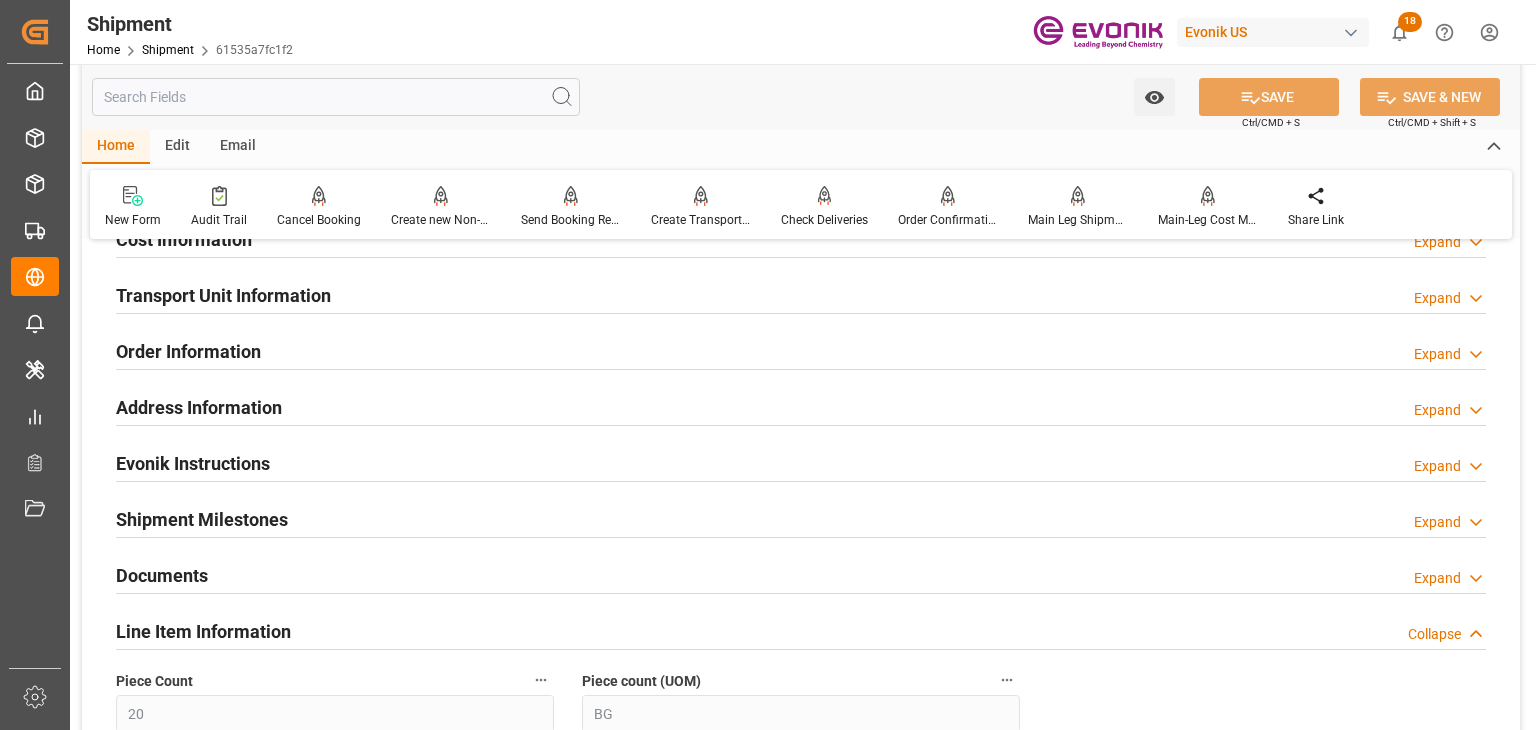scroll, scrollTop: 1600, scrollLeft: 0, axis: vertical 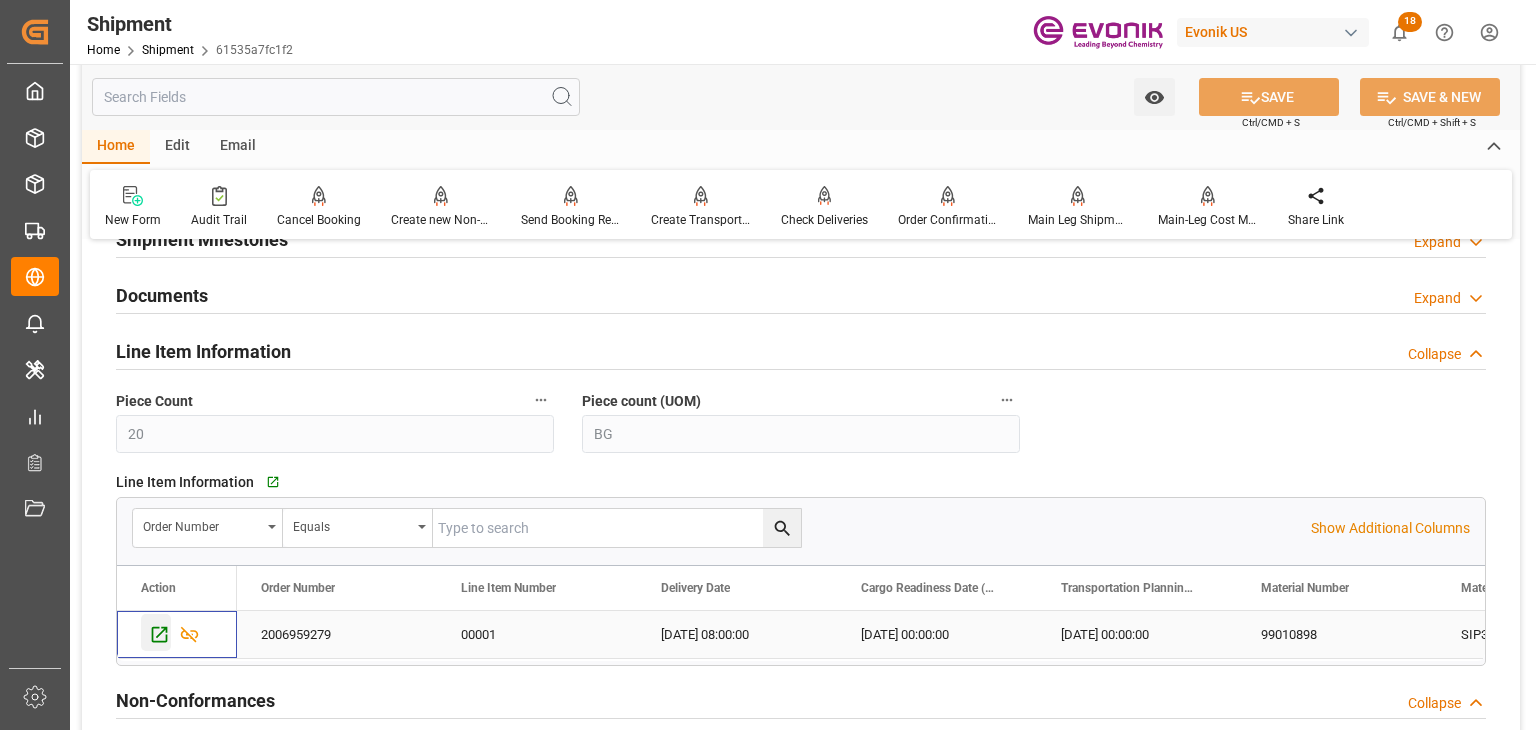click 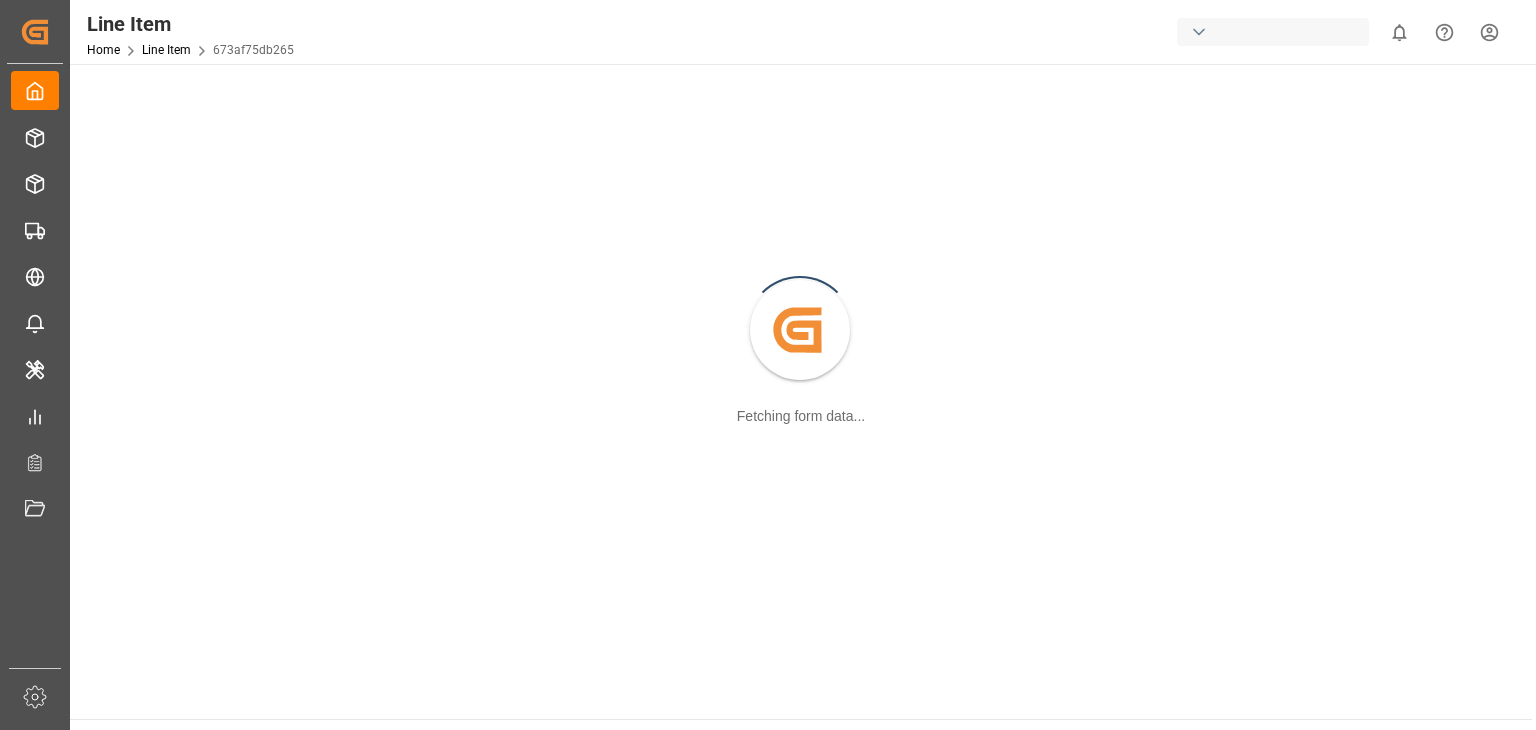 scroll, scrollTop: 0, scrollLeft: 0, axis: both 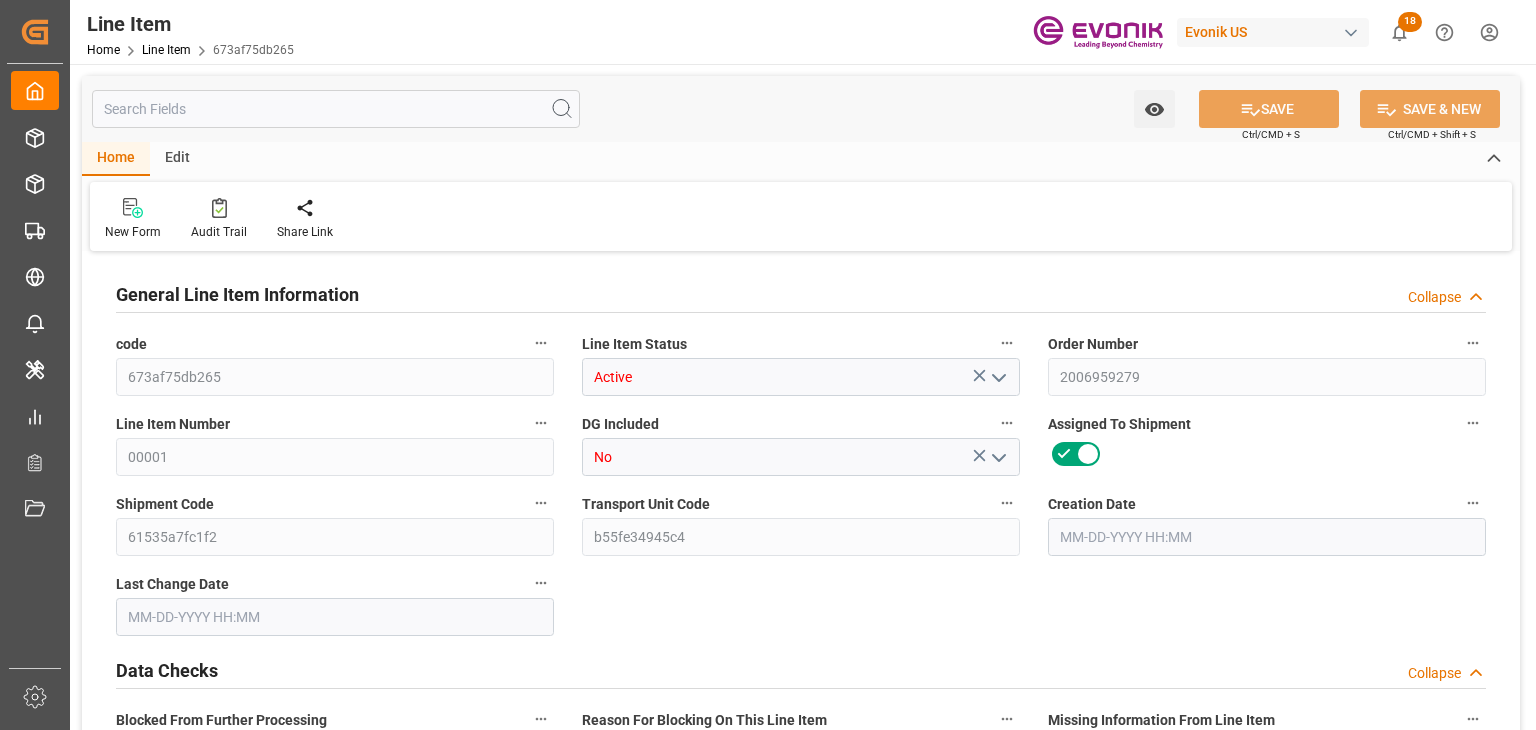 type on "20" 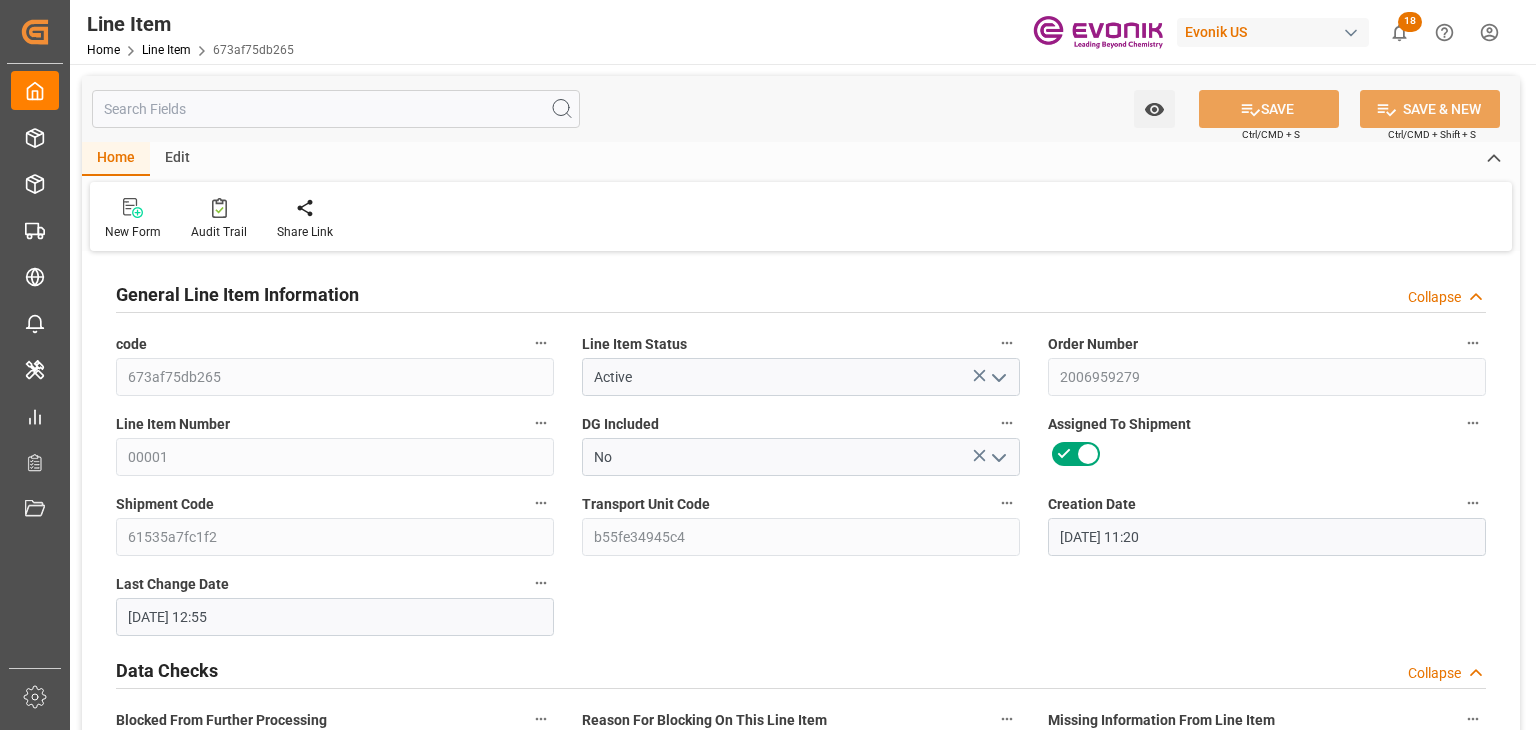 type on "06-23-2025 11:20" 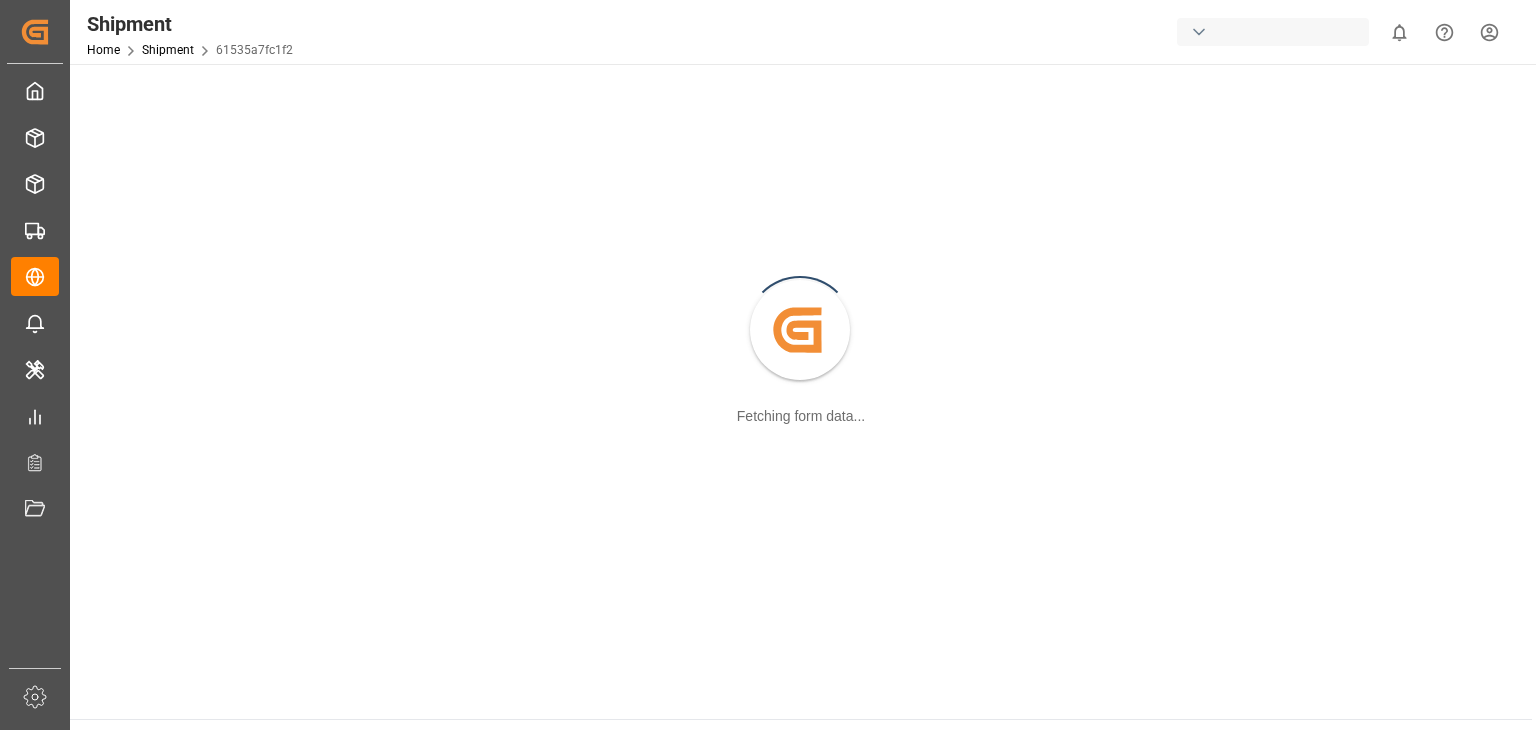 scroll, scrollTop: 0, scrollLeft: 0, axis: both 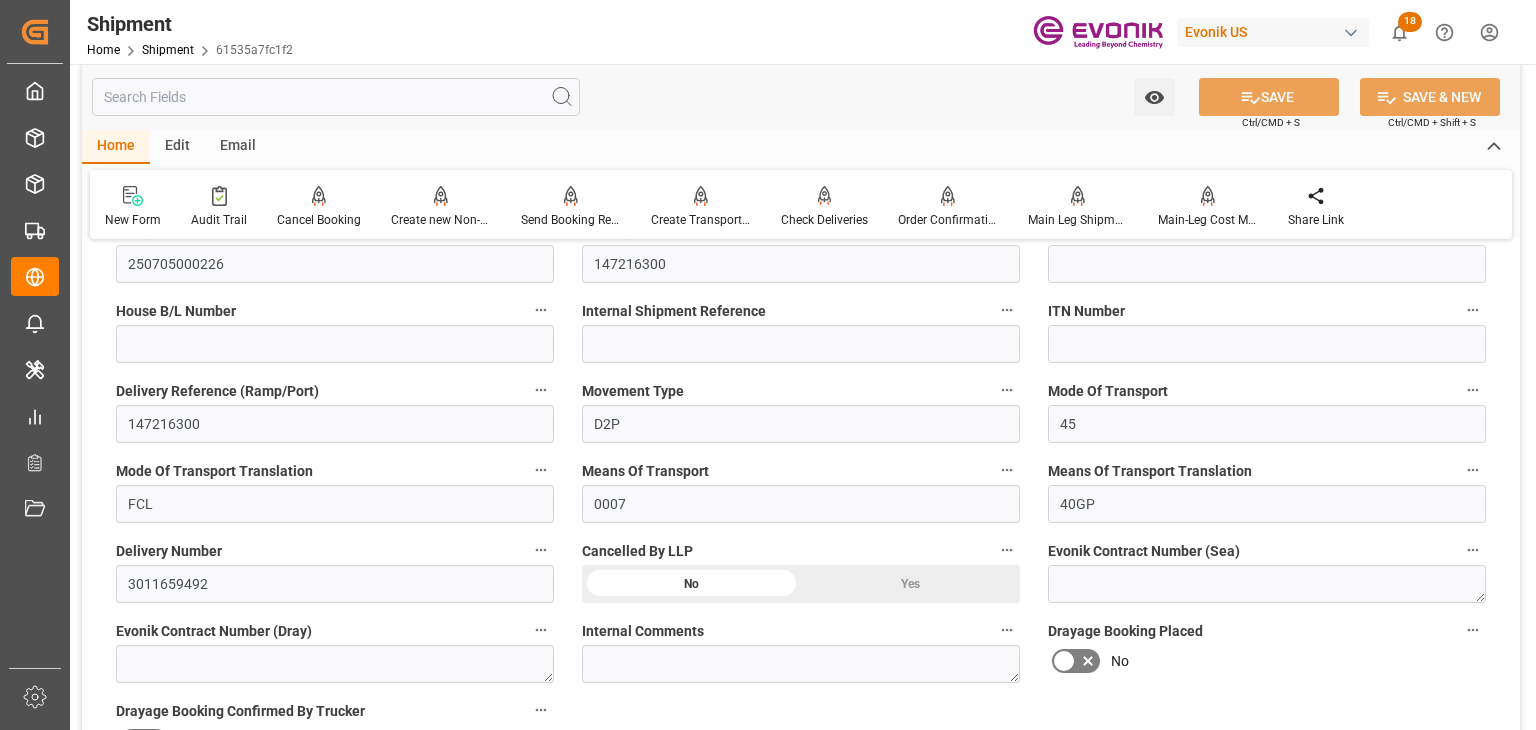 click 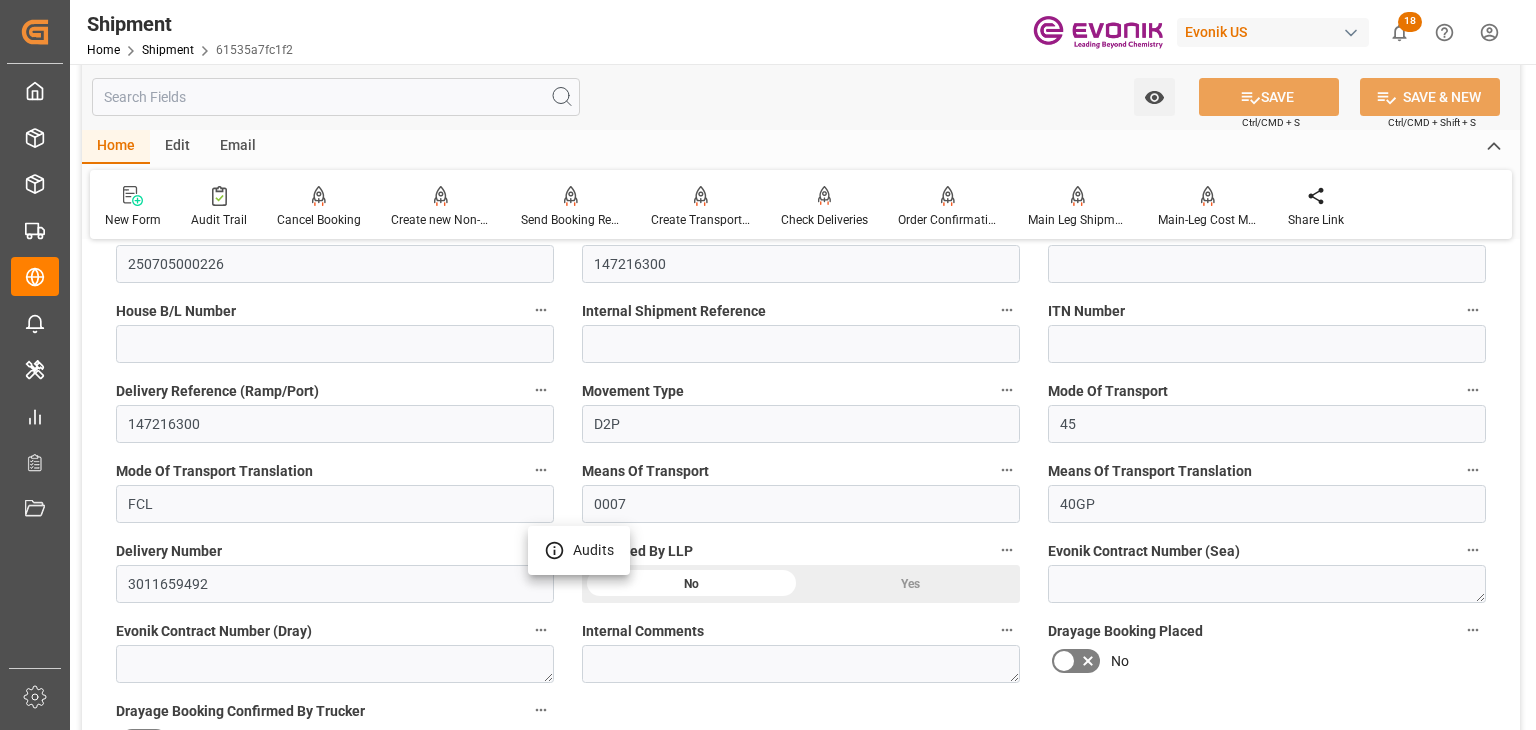 click on "Audits" at bounding box center (579, 550) 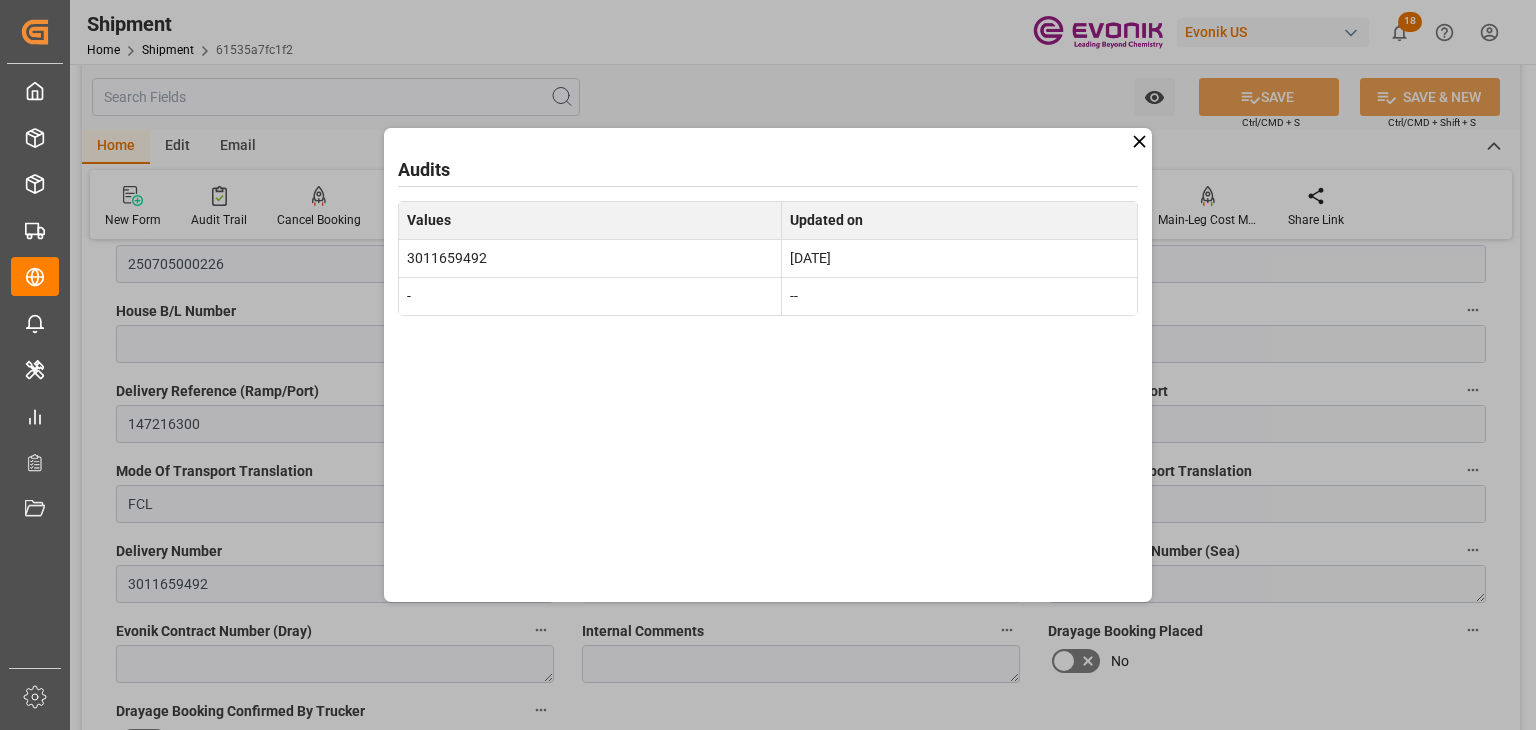 click 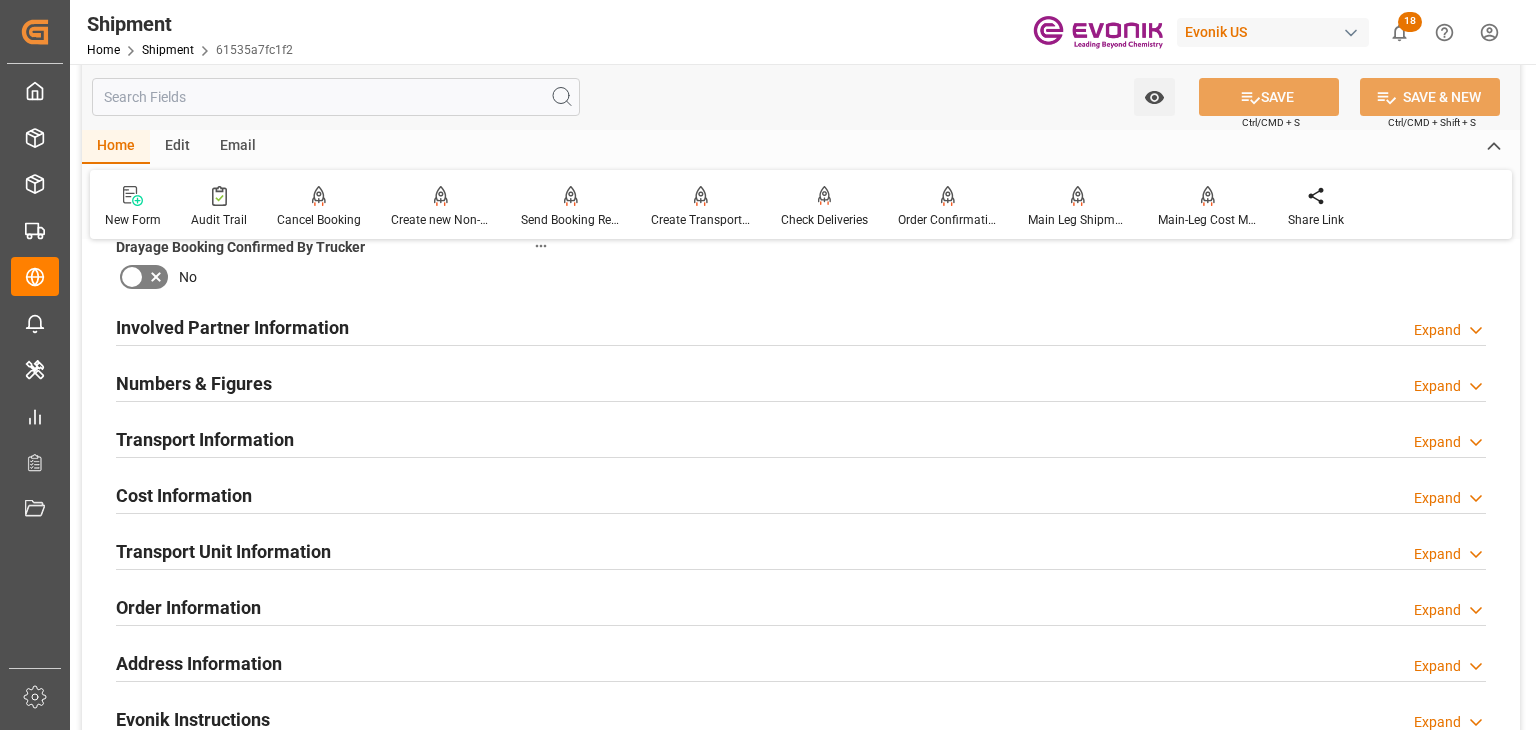 scroll, scrollTop: 1100, scrollLeft: 0, axis: vertical 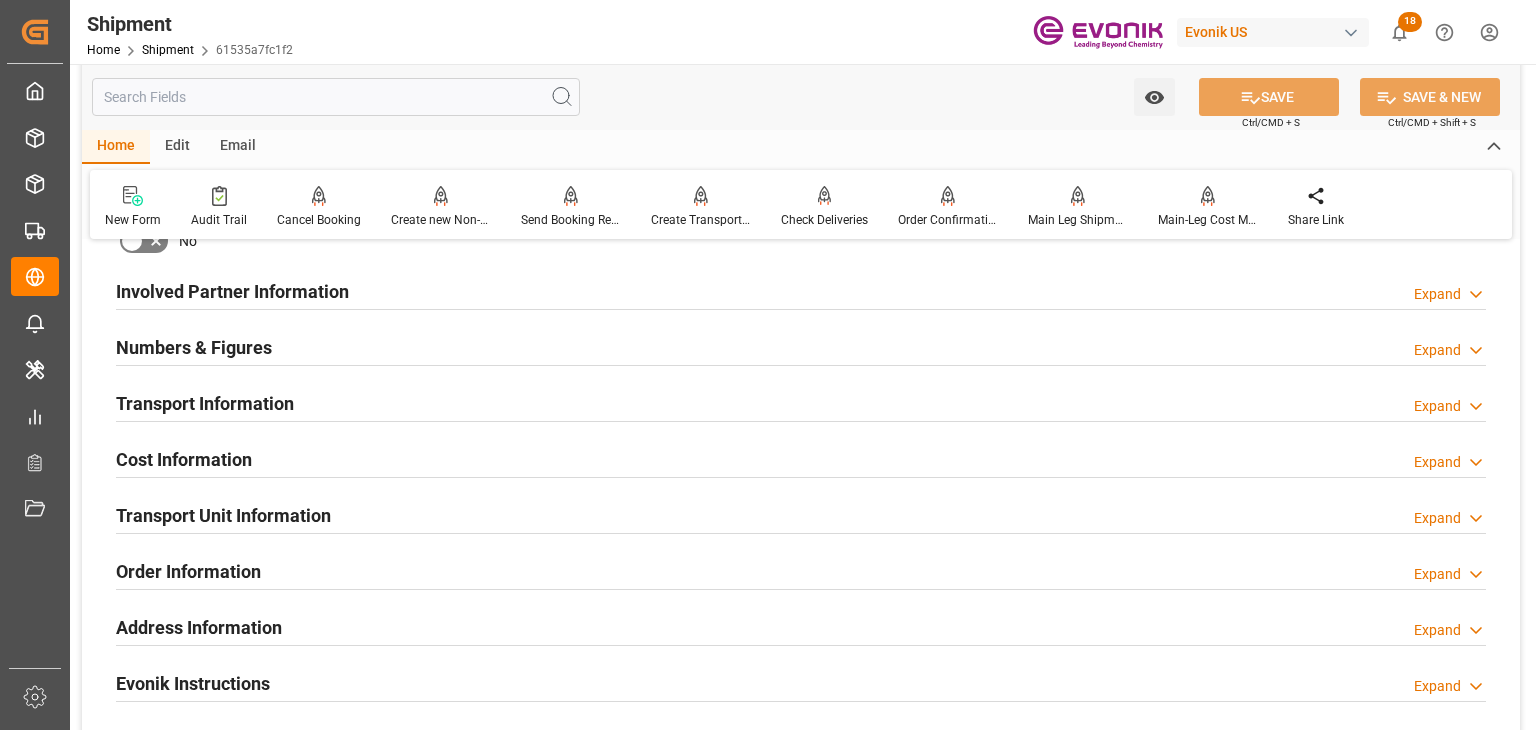 click on "Transport Unit Information" at bounding box center (223, 515) 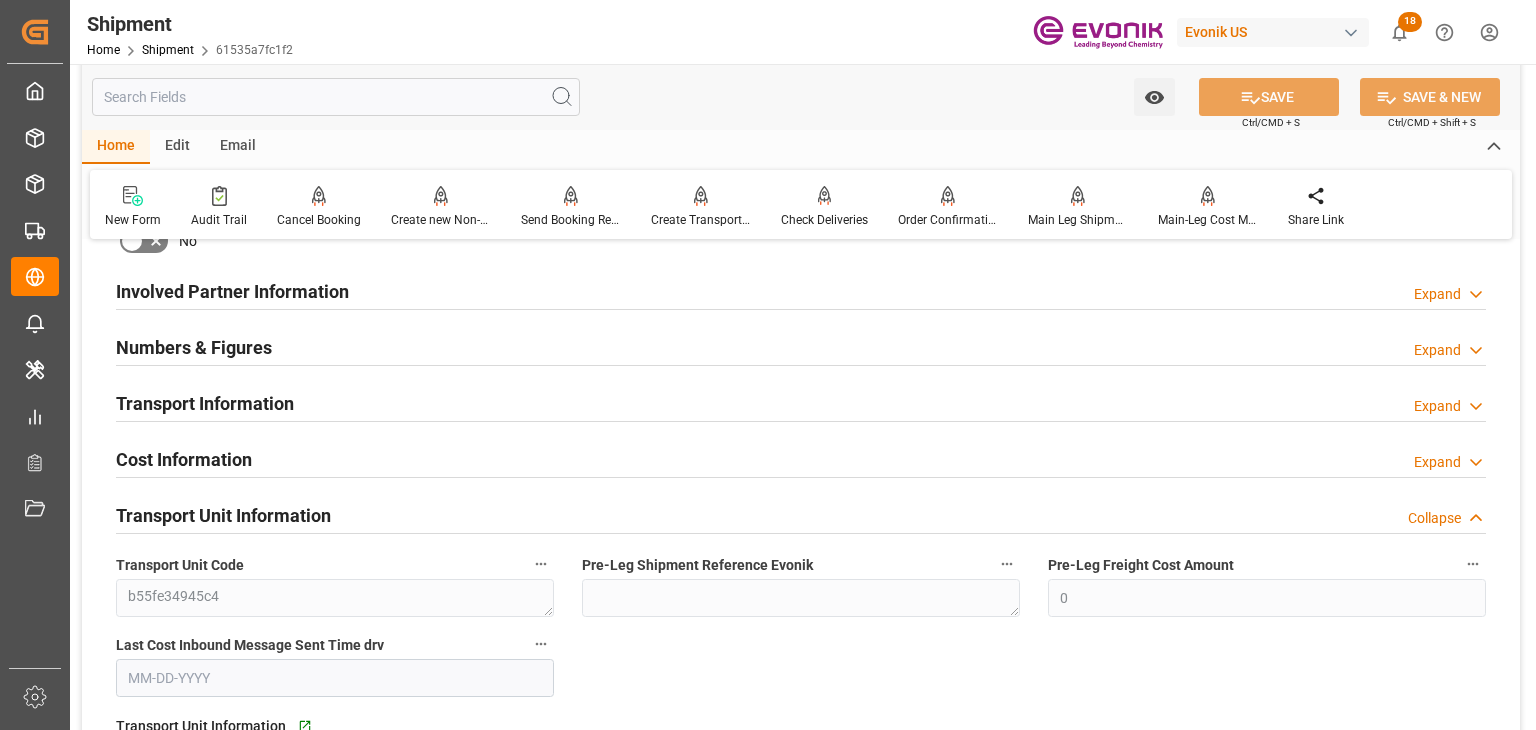 click on "Transport Unit Information" at bounding box center (223, 515) 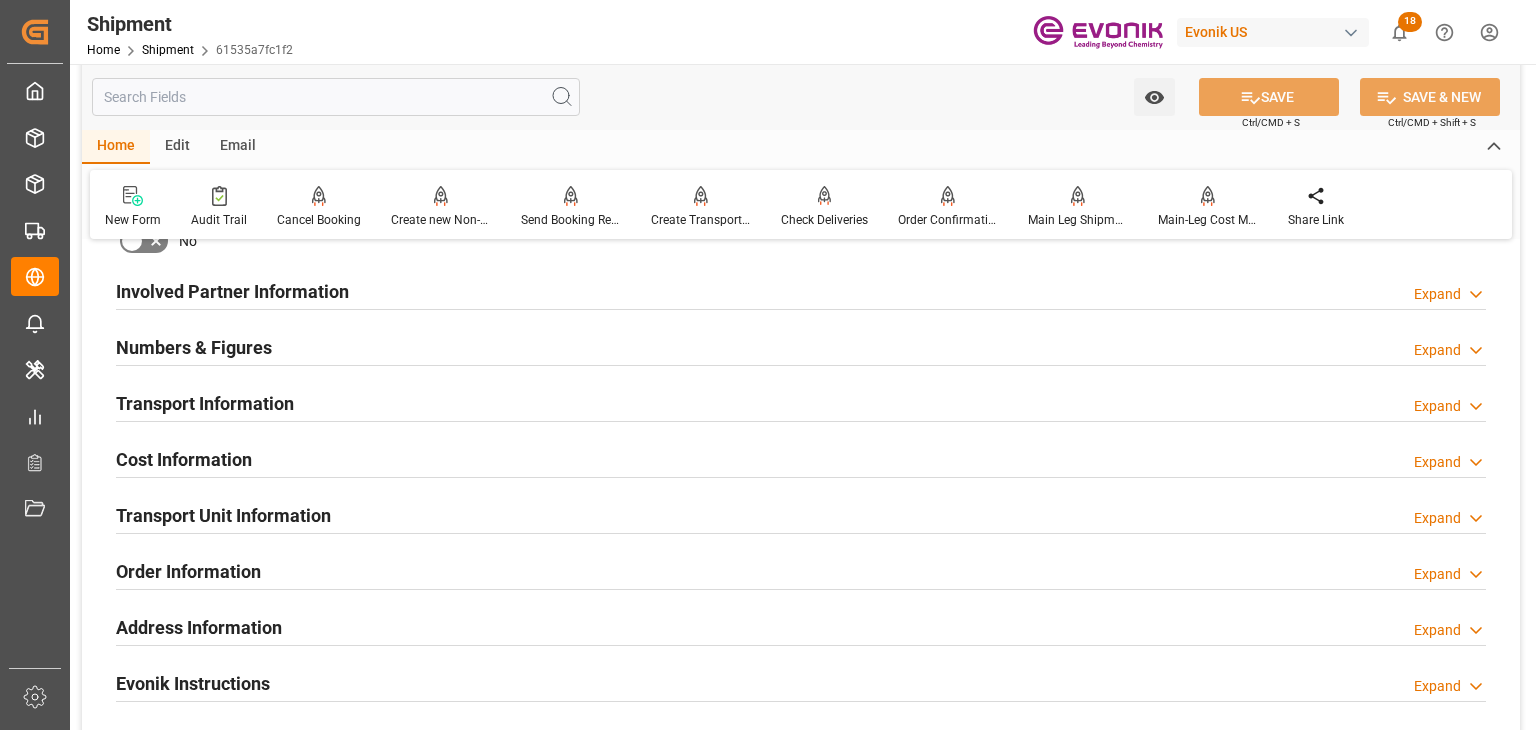 click on "Transport Information" at bounding box center (205, 403) 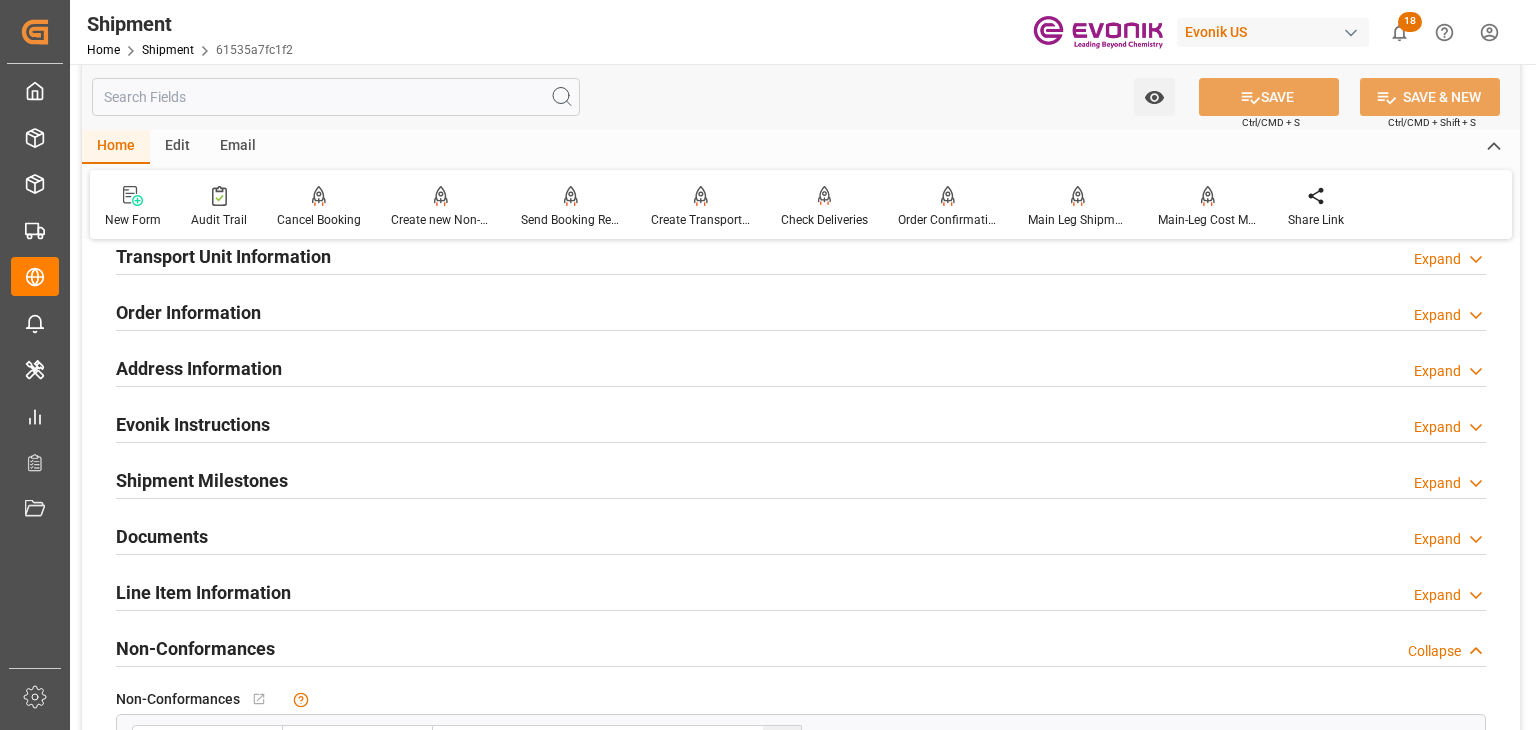 scroll, scrollTop: 2200, scrollLeft: 0, axis: vertical 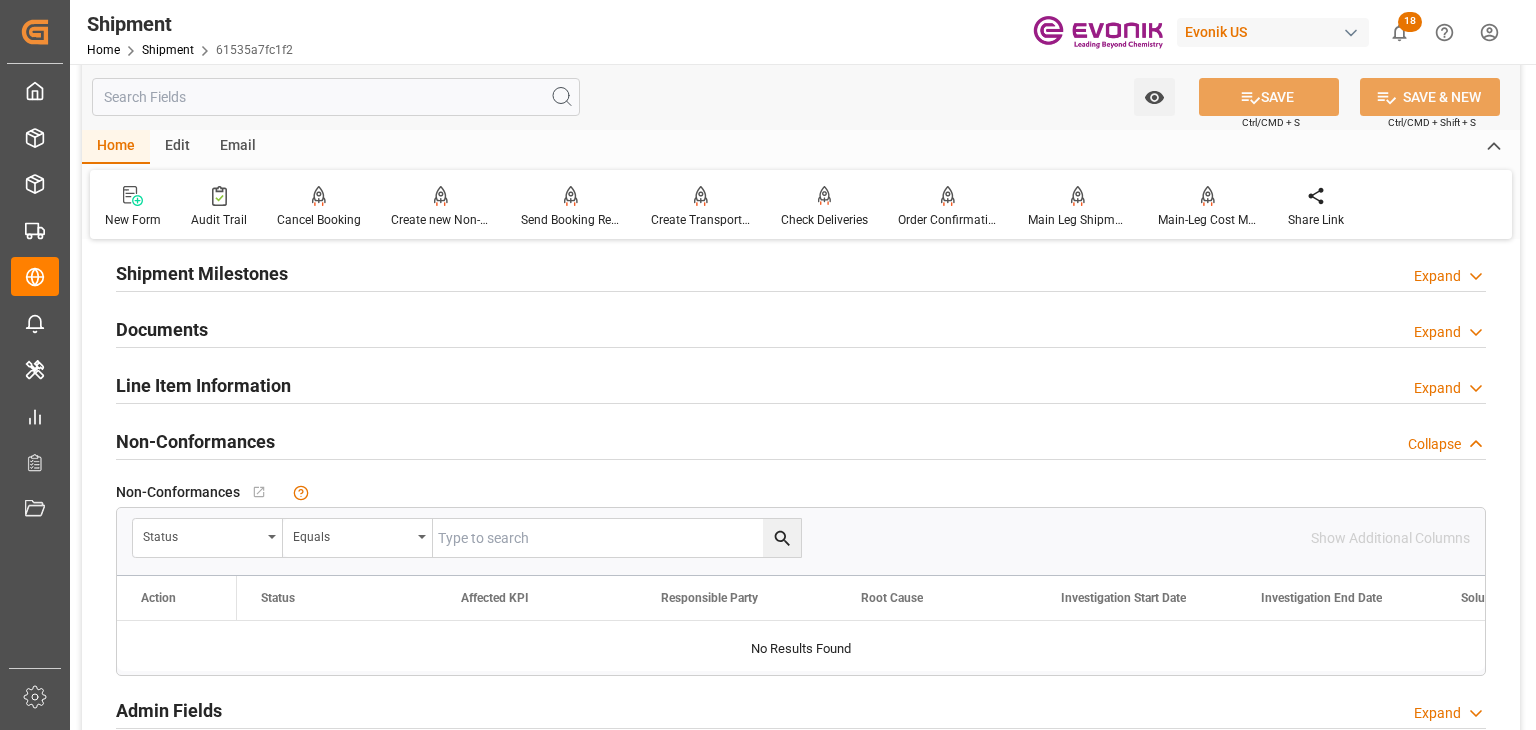 click on "Line Item Information" at bounding box center [203, 385] 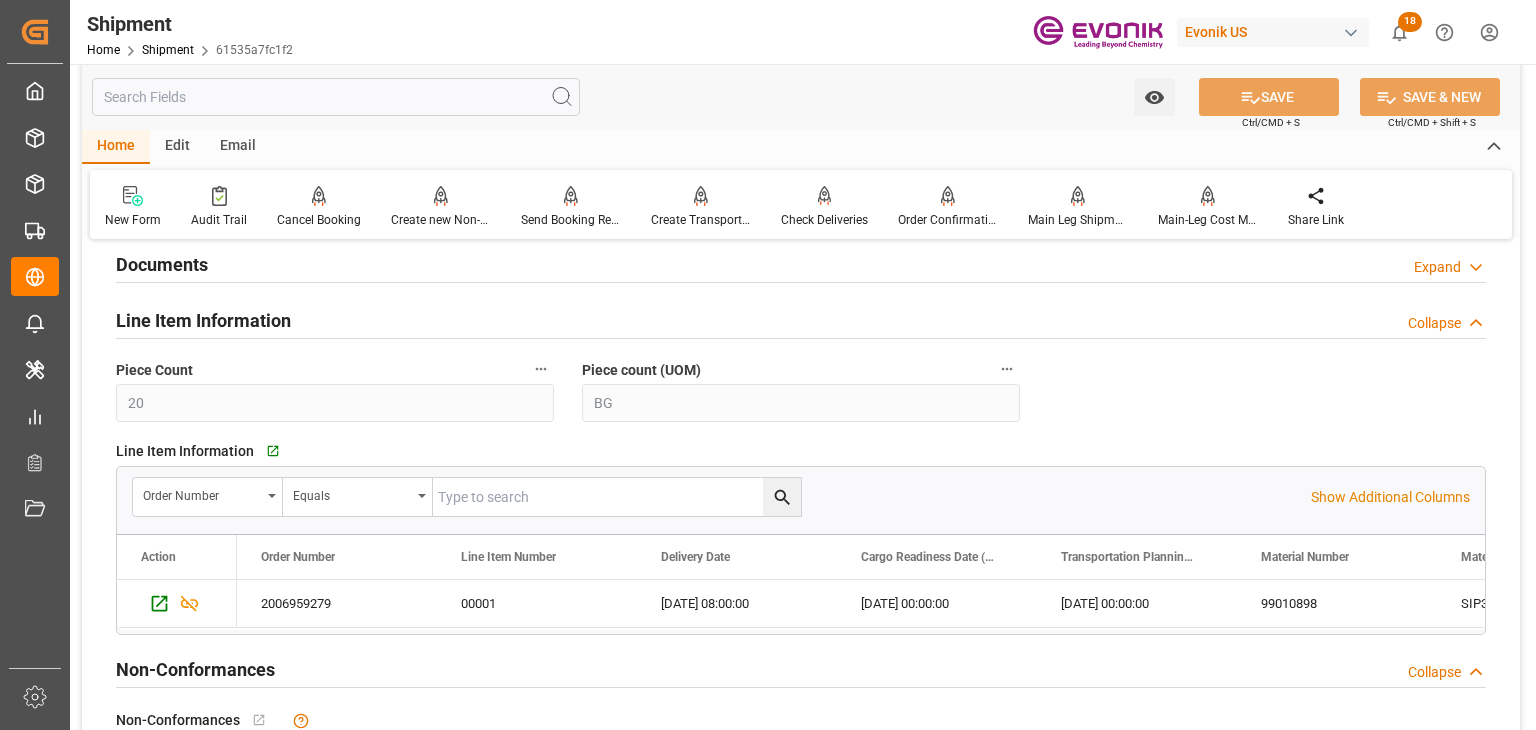 scroll, scrollTop: 2300, scrollLeft: 0, axis: vertical 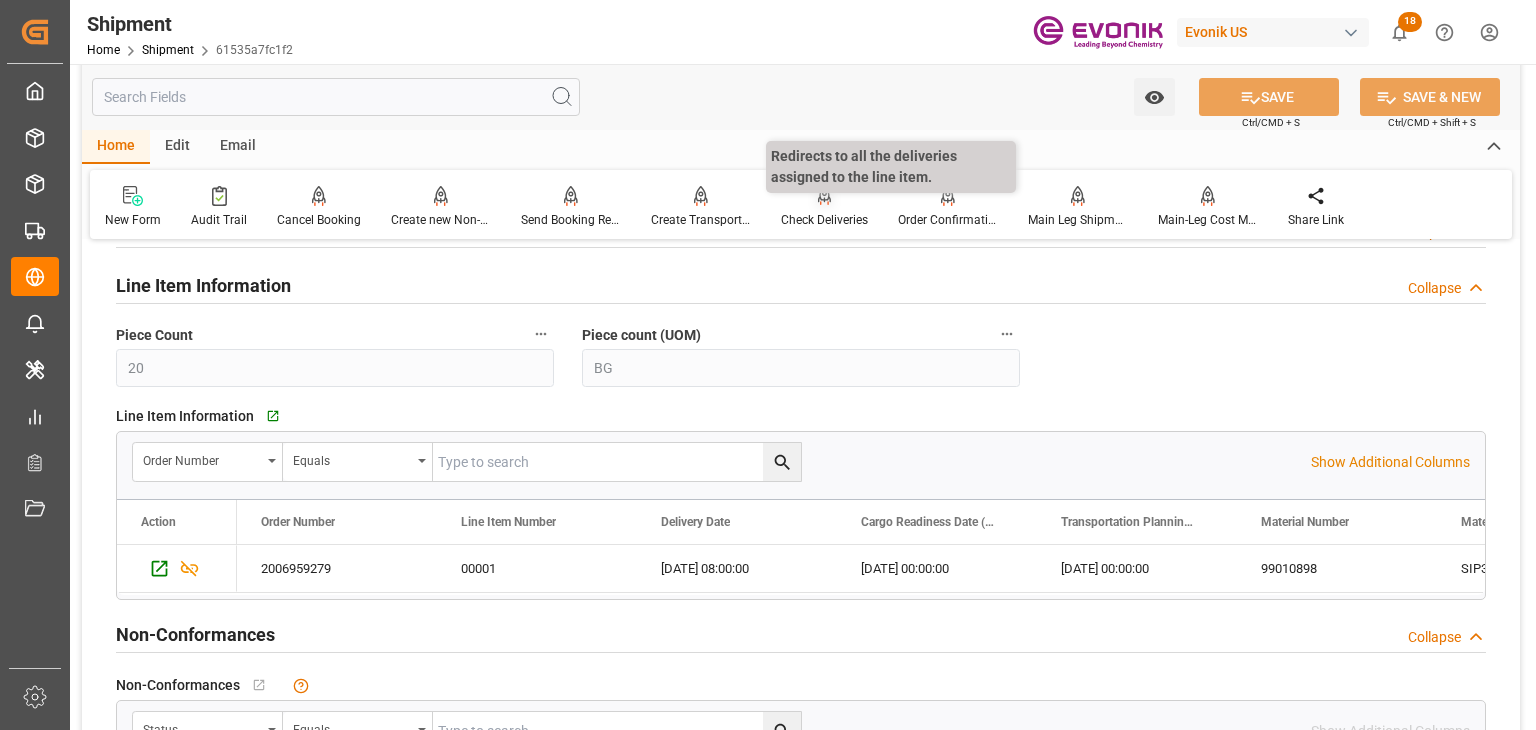 click on "Check Deliveries" at bounding box center [824, 220] 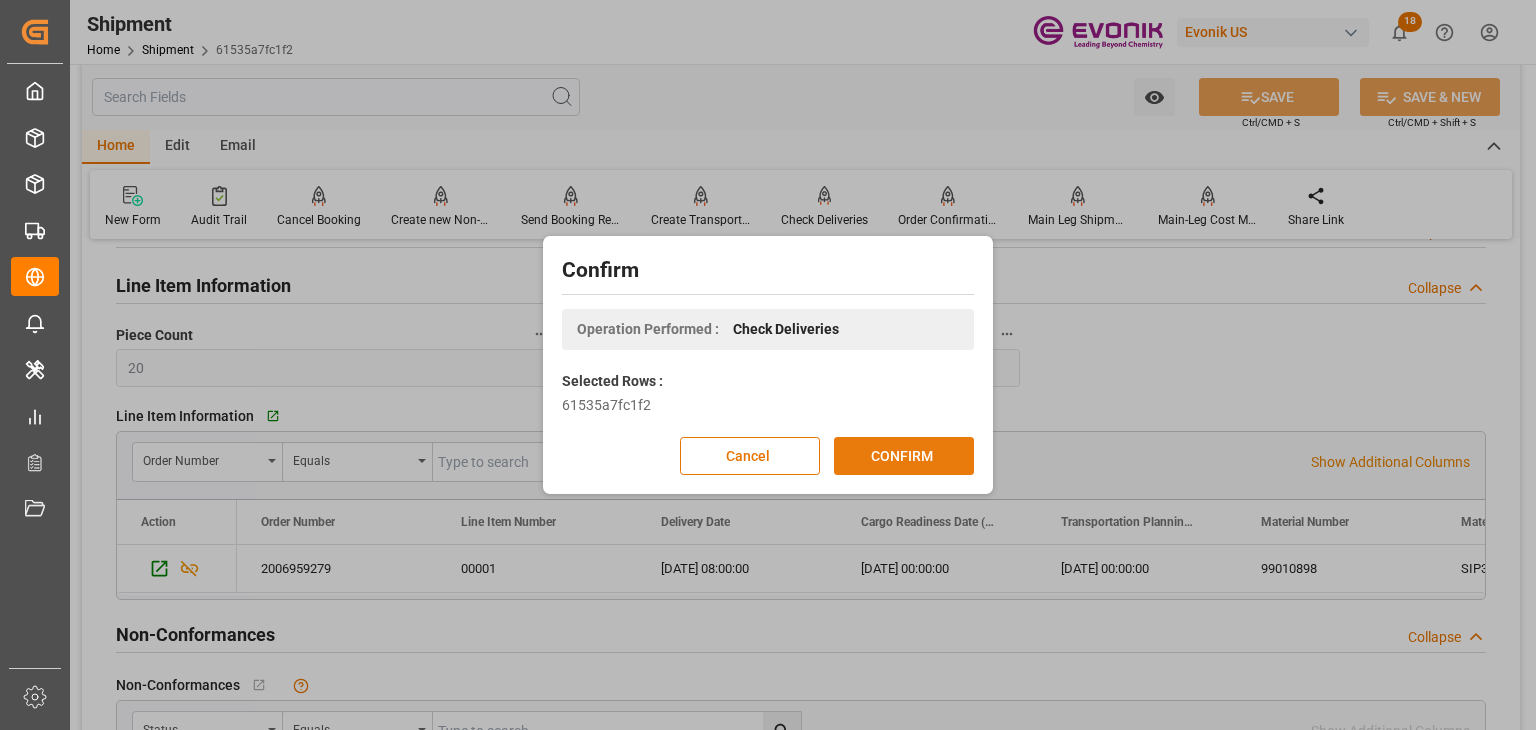 click on "CONFIRM" at bounding box center (904, 456) 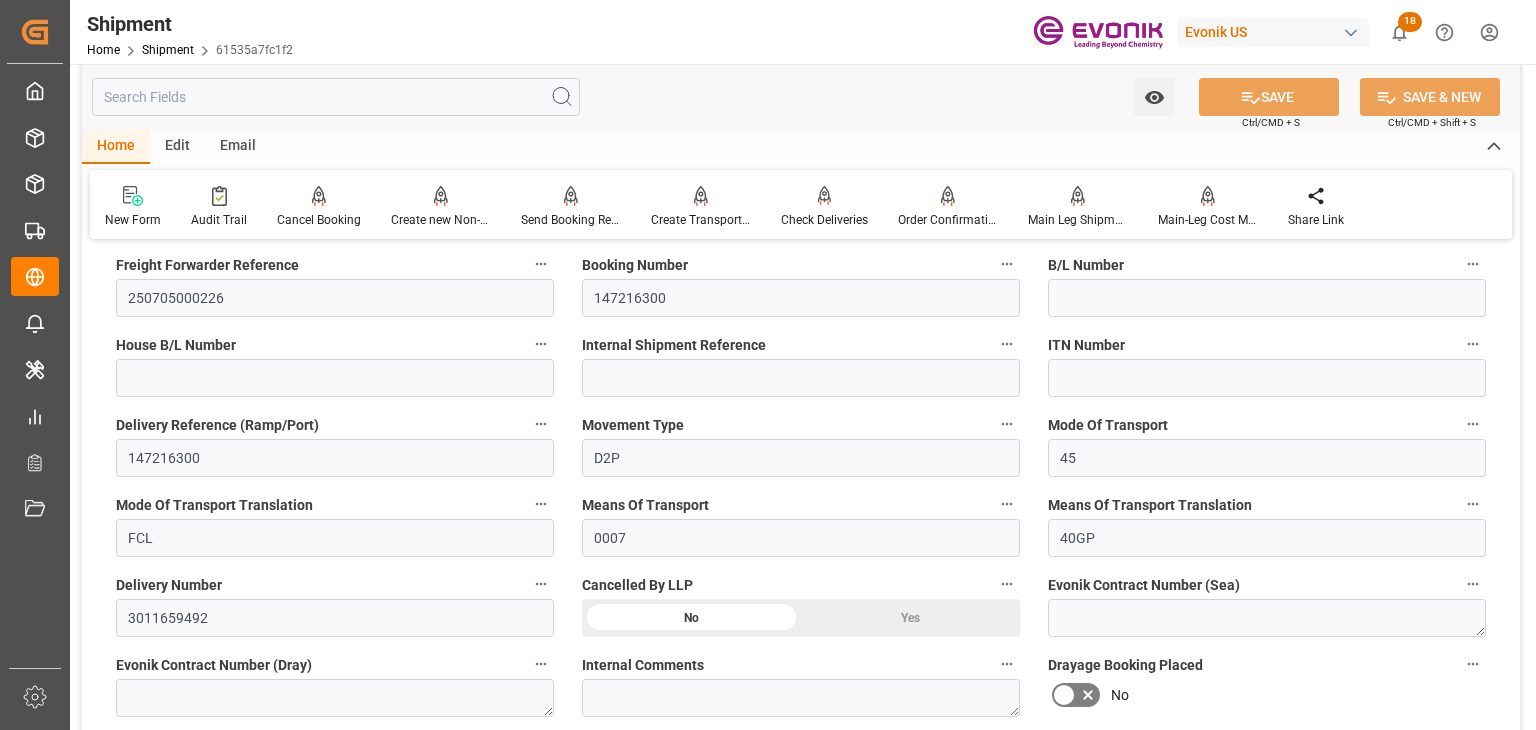 scroll, scrollTop: 600, scrollLeft: 0, axis: vertical 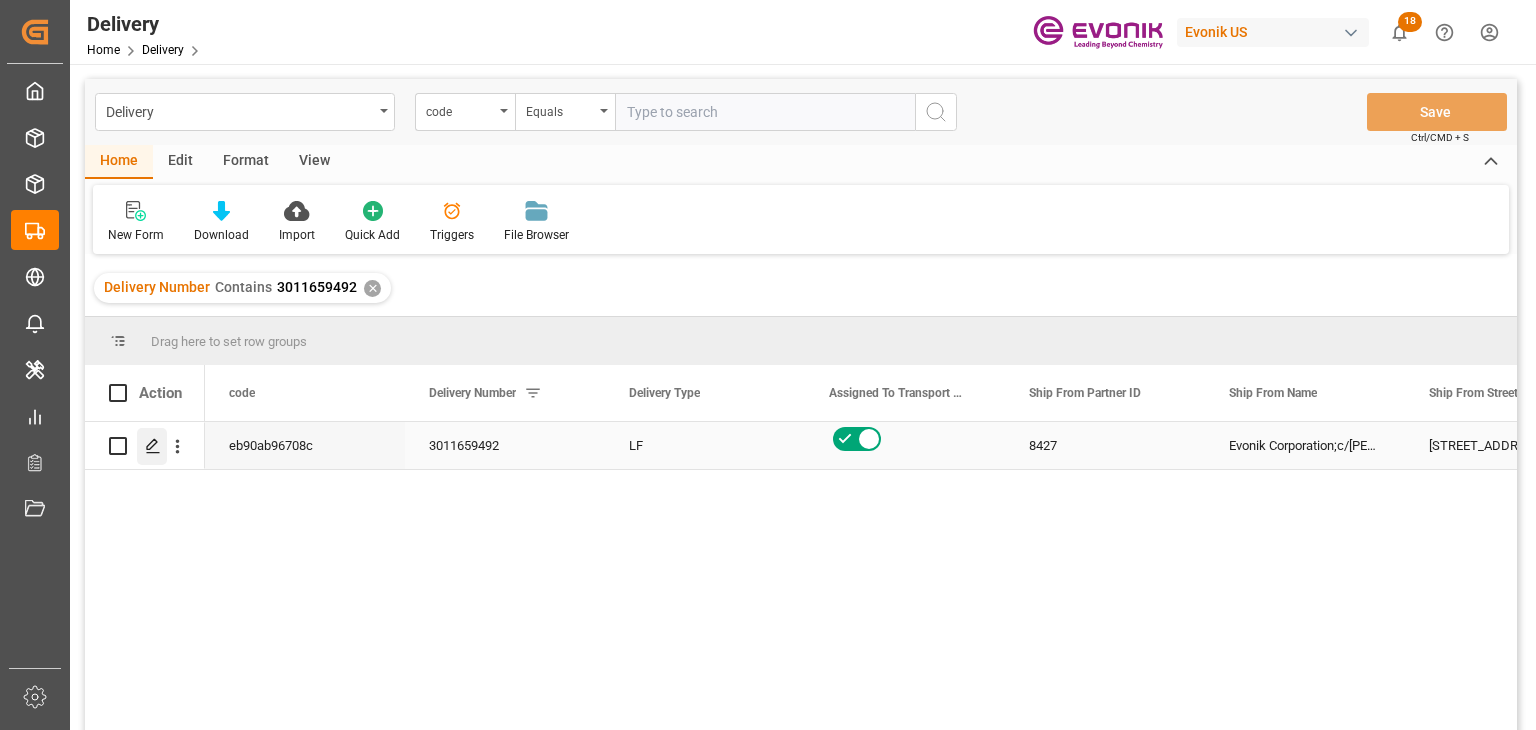 click at bounding box center (152, 446) 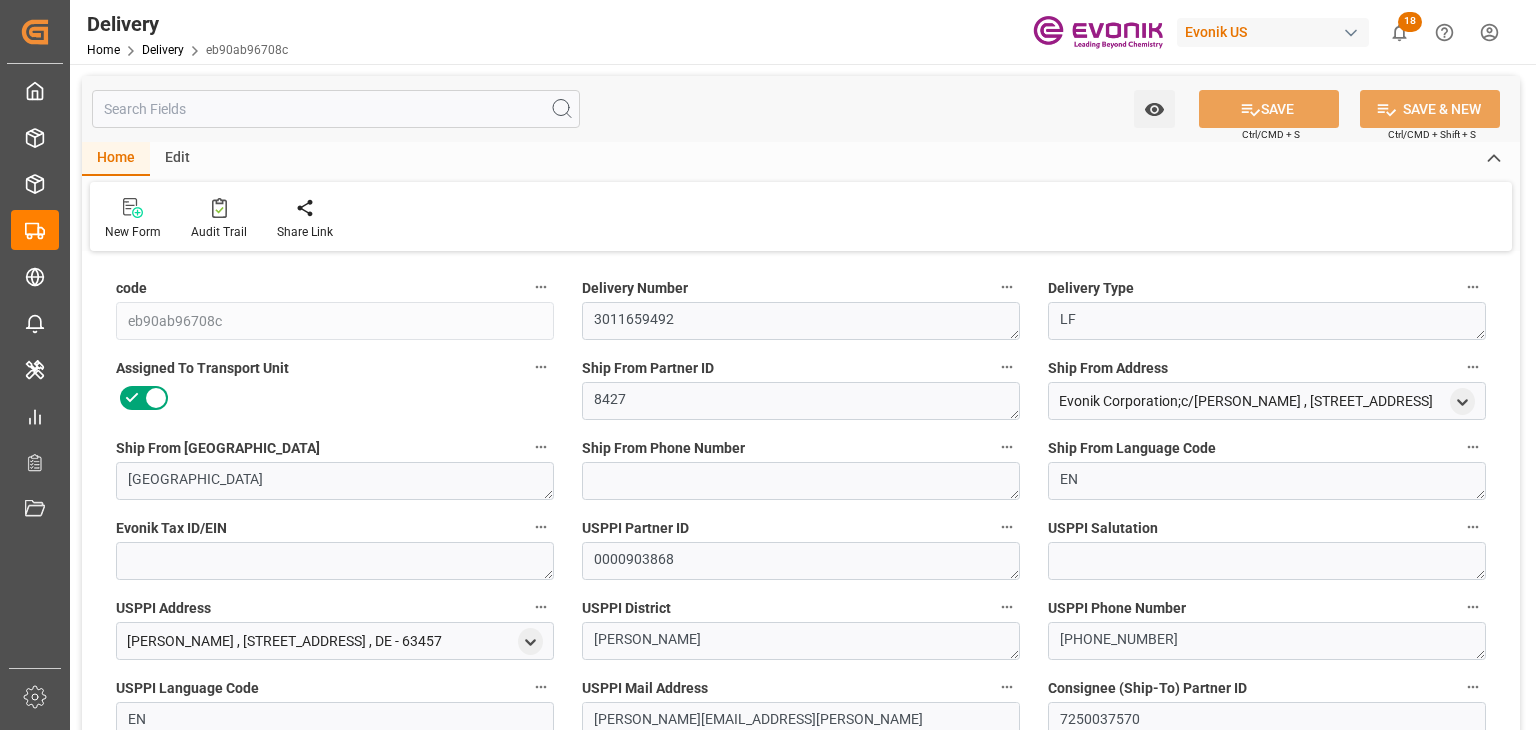 type on "[DATE]" 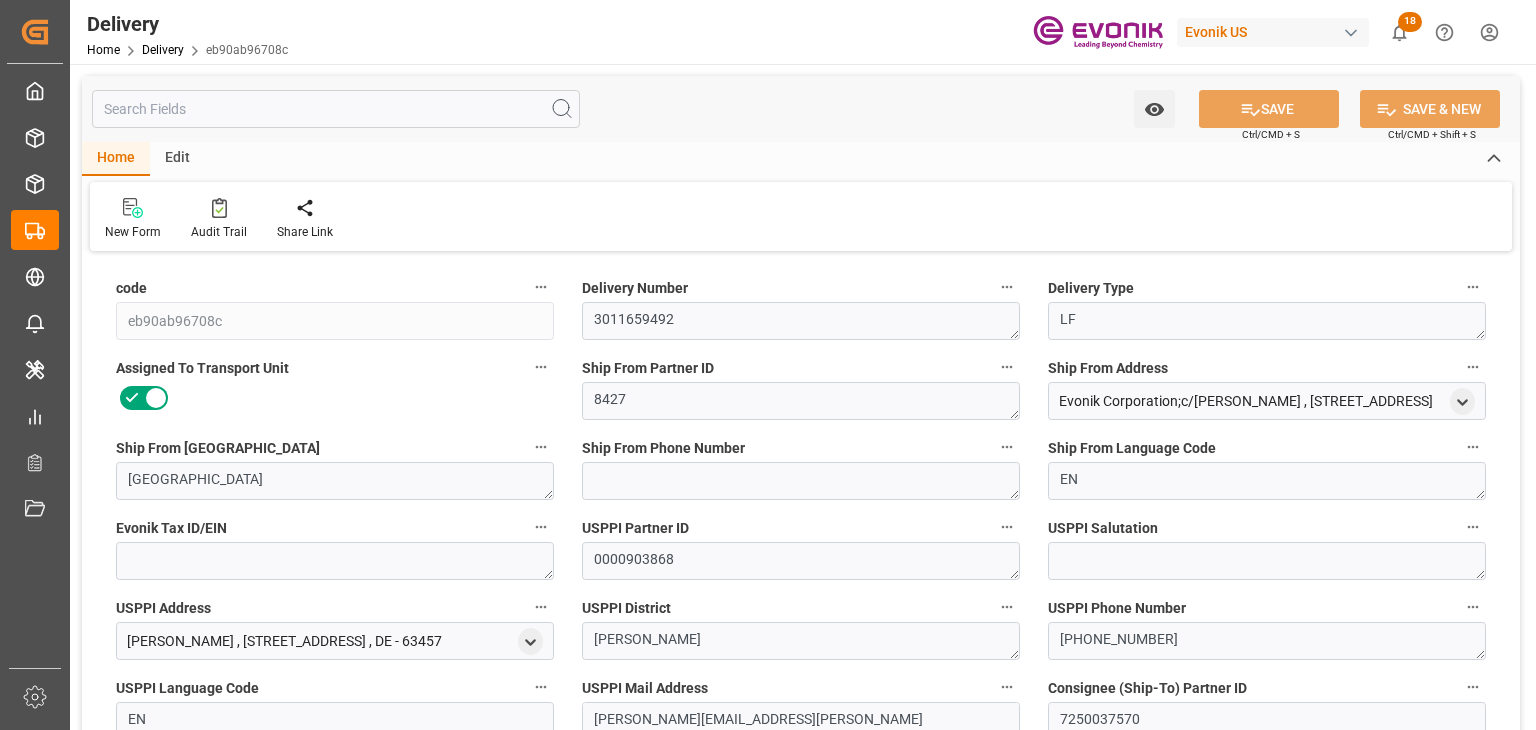 type on "[DATE]" 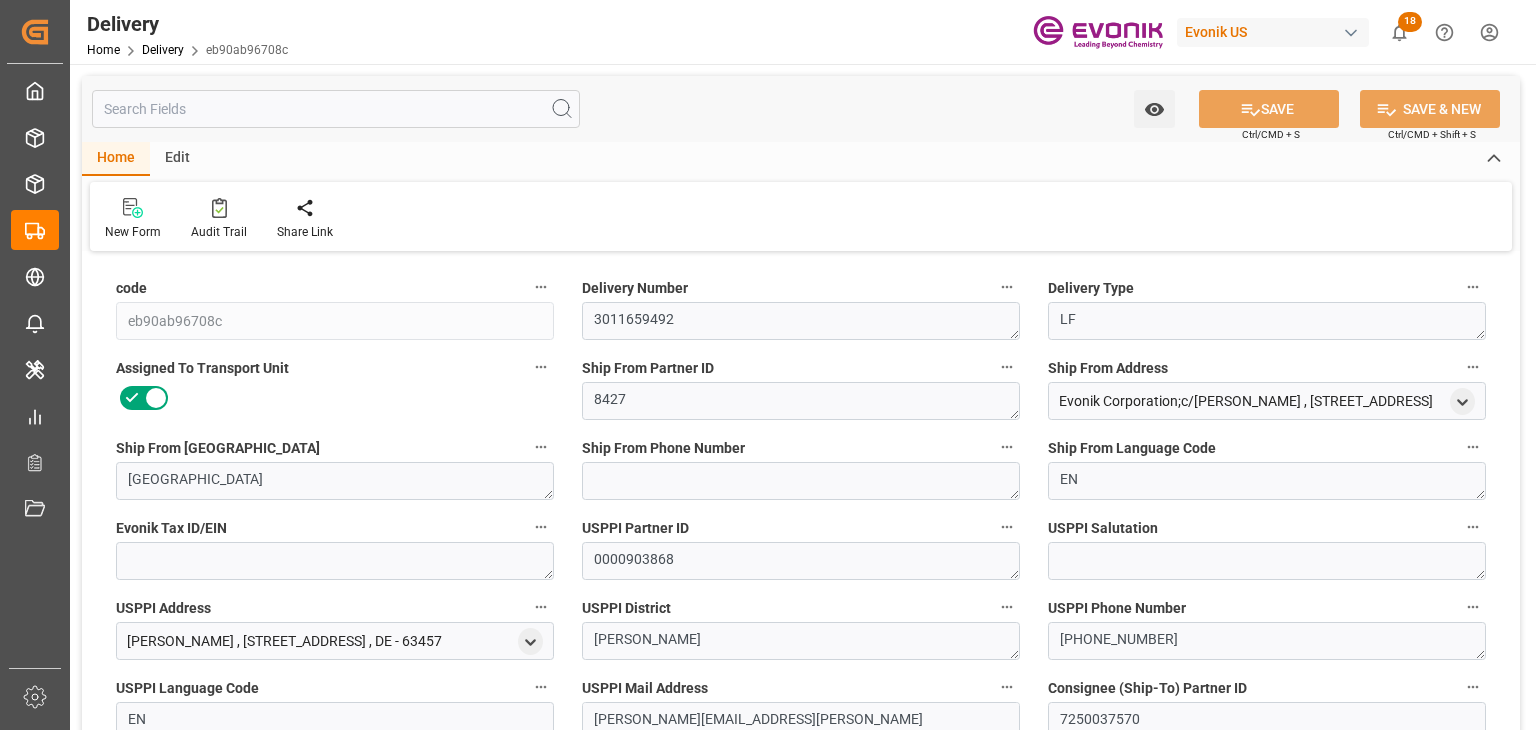 type on "[DATE] 12:55" 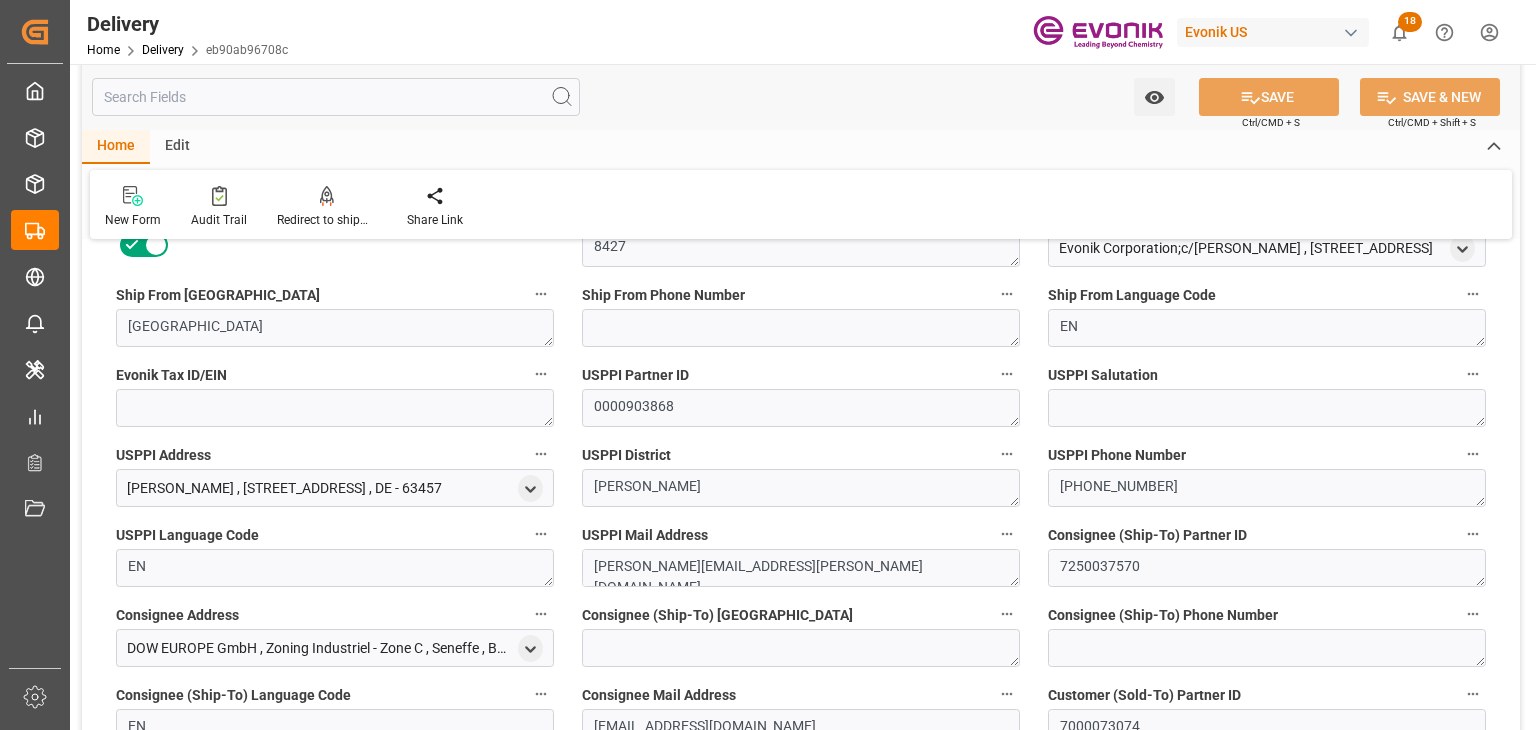 scroll, scrollTop: 400, scrollLeft: 0, axis: vertical 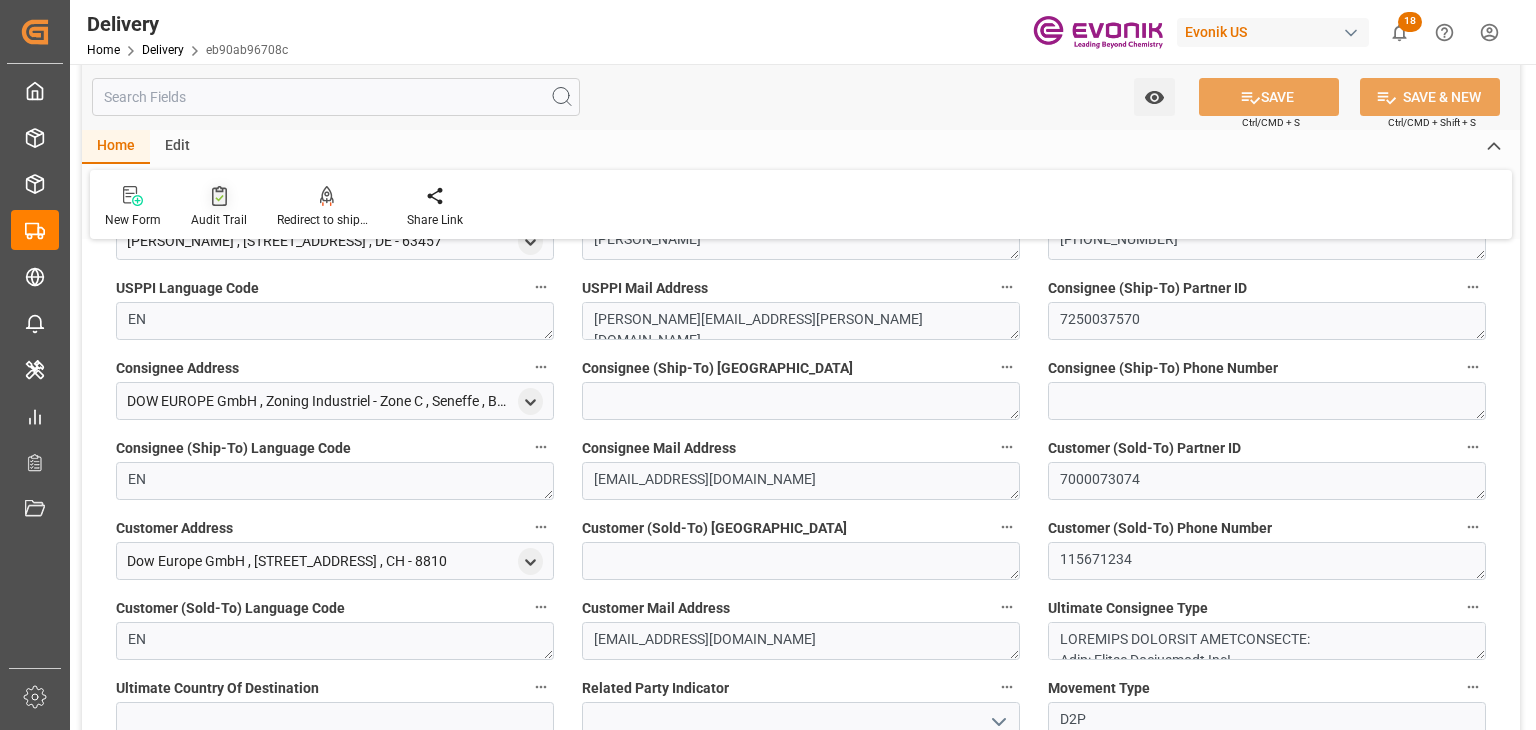 click at bounding box center [219, 195] 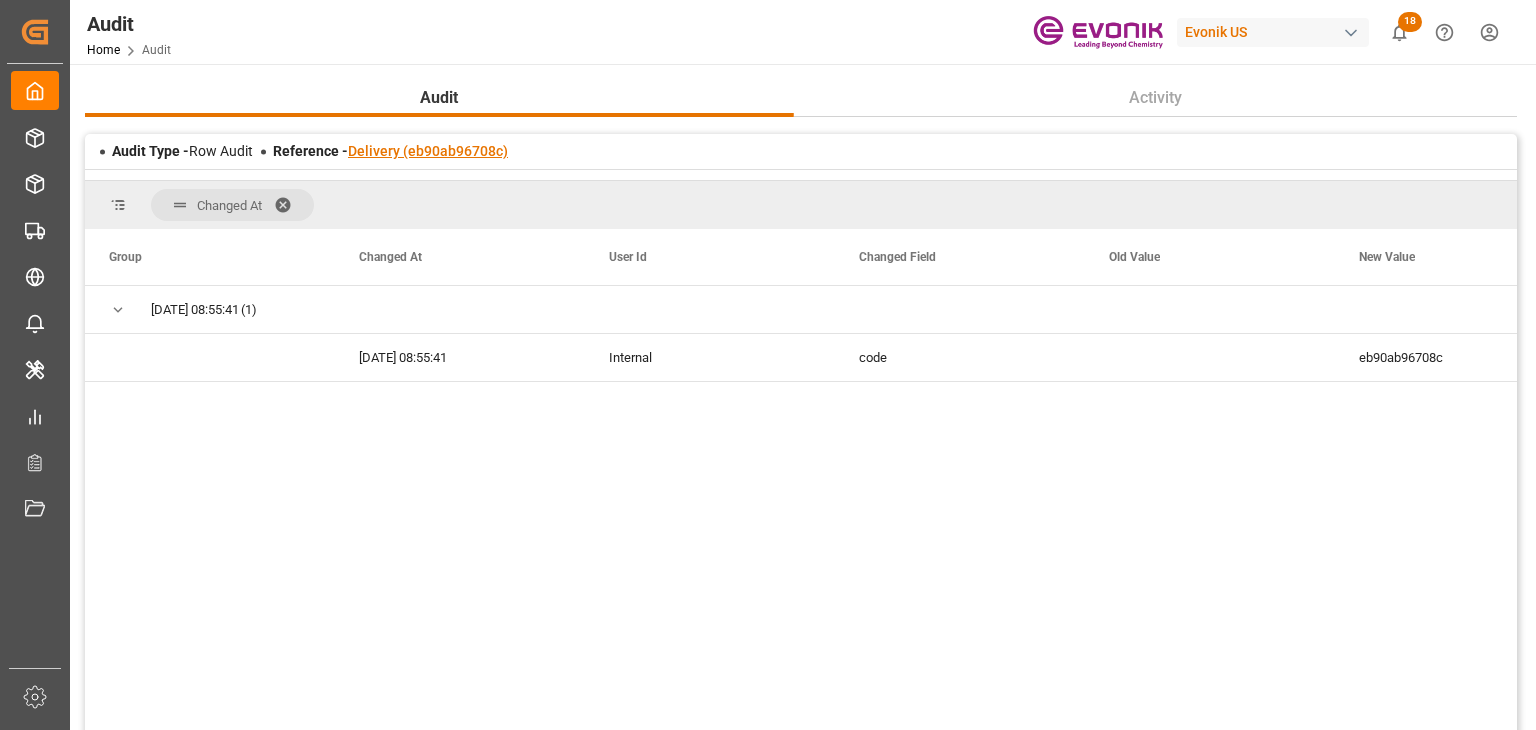 click on "Delivery (eb90ab96708c)" at bounding box center (428, 151) 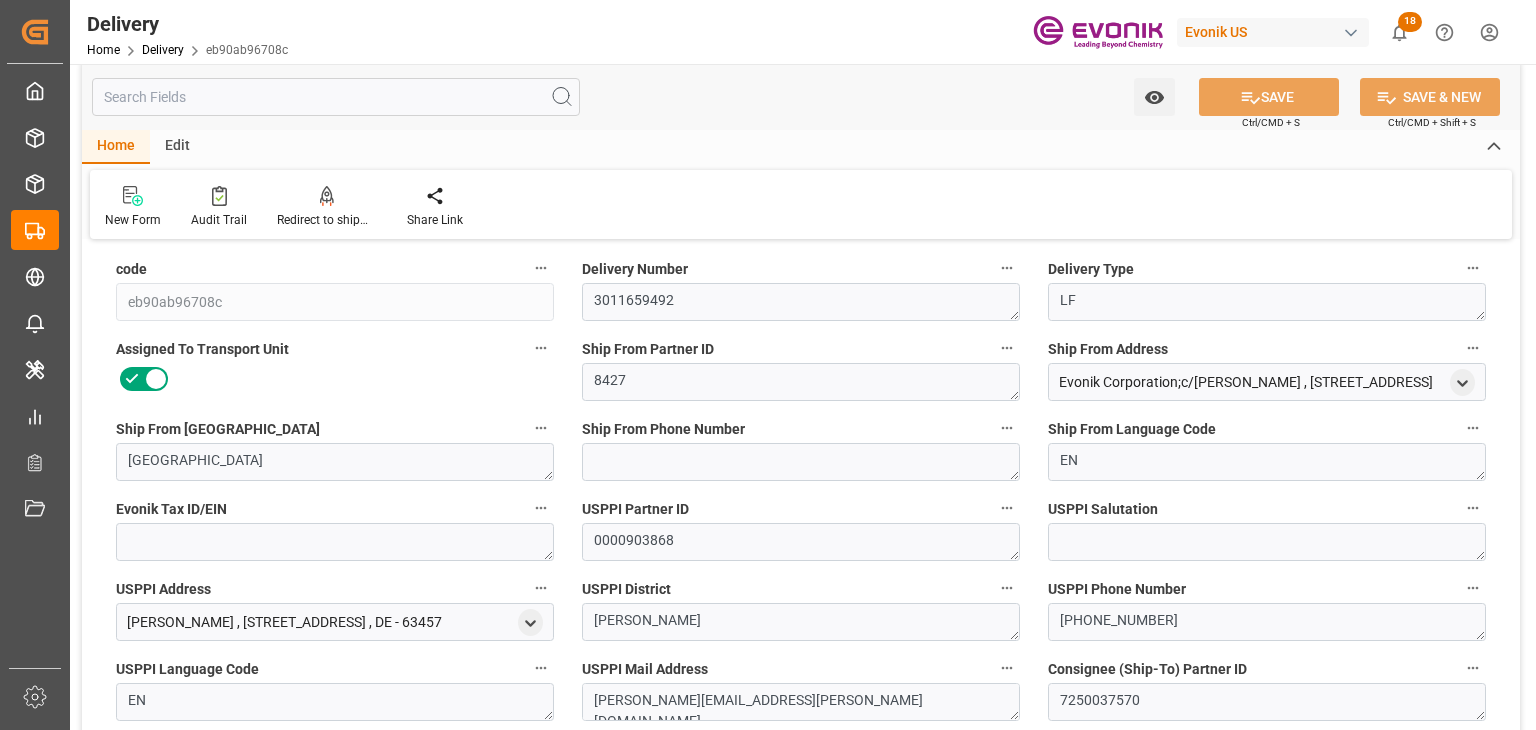 scroll, scrollTop: 0, scrollLeft: 0, axis: both 